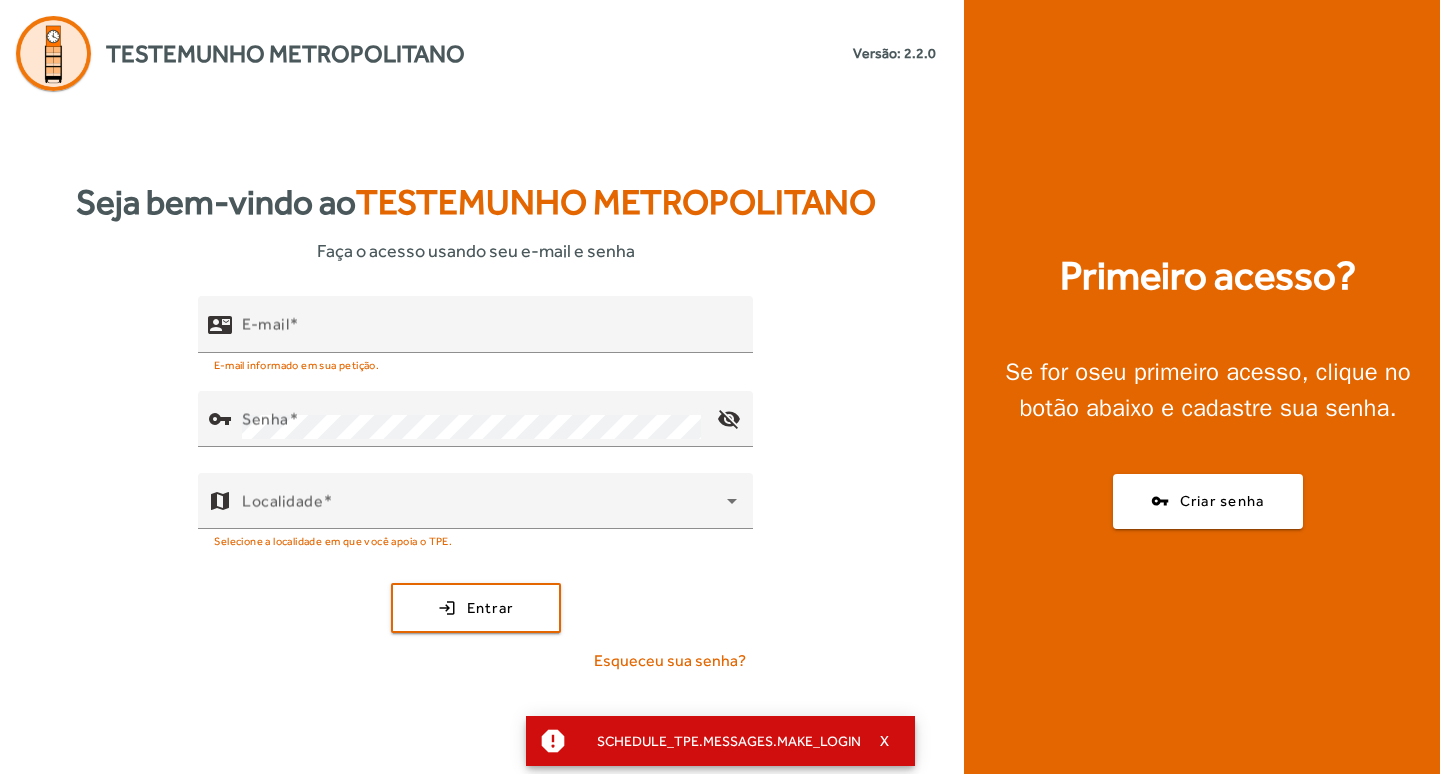 scroll, scrollTop: 0, scrollLeft: 0, axis: both 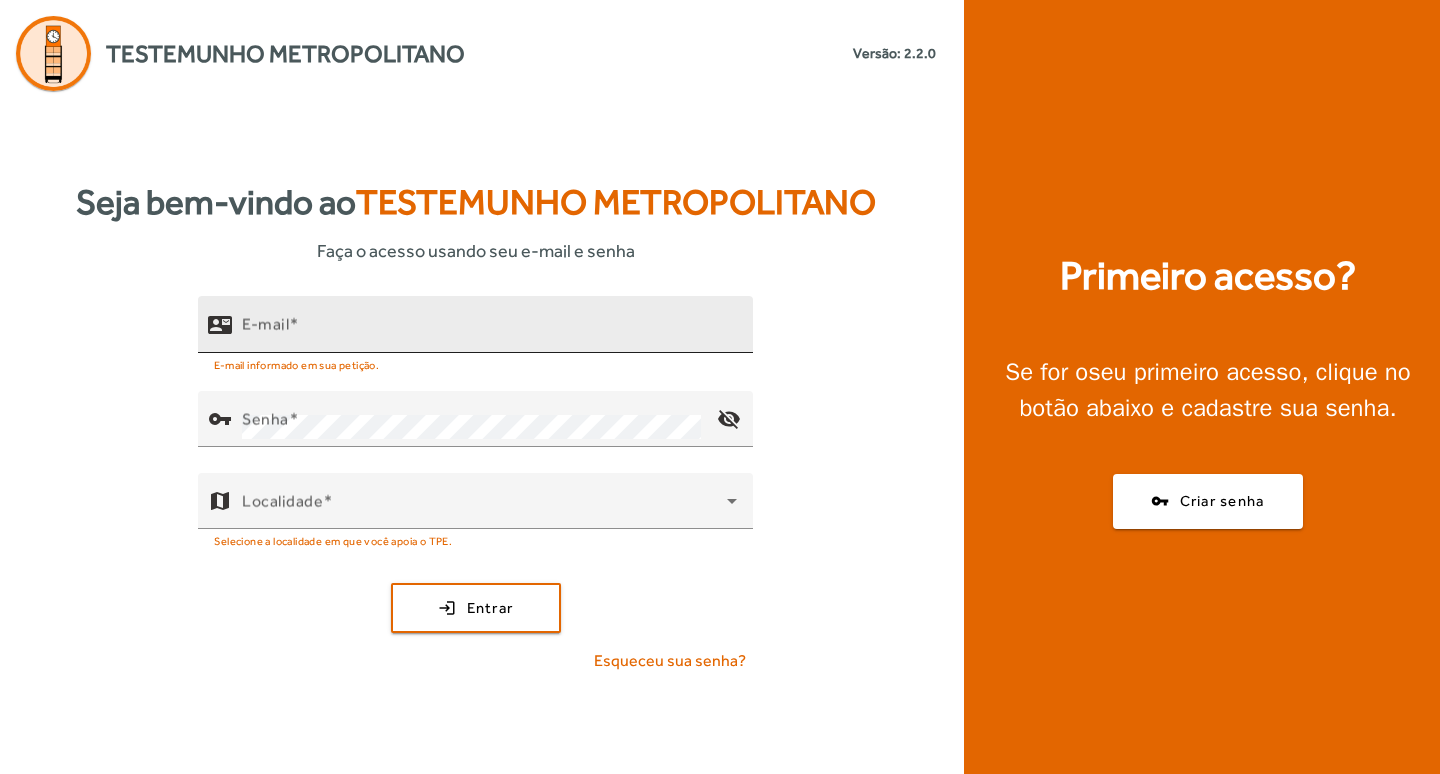click on "E-mail" at bounding box center [489, 333] 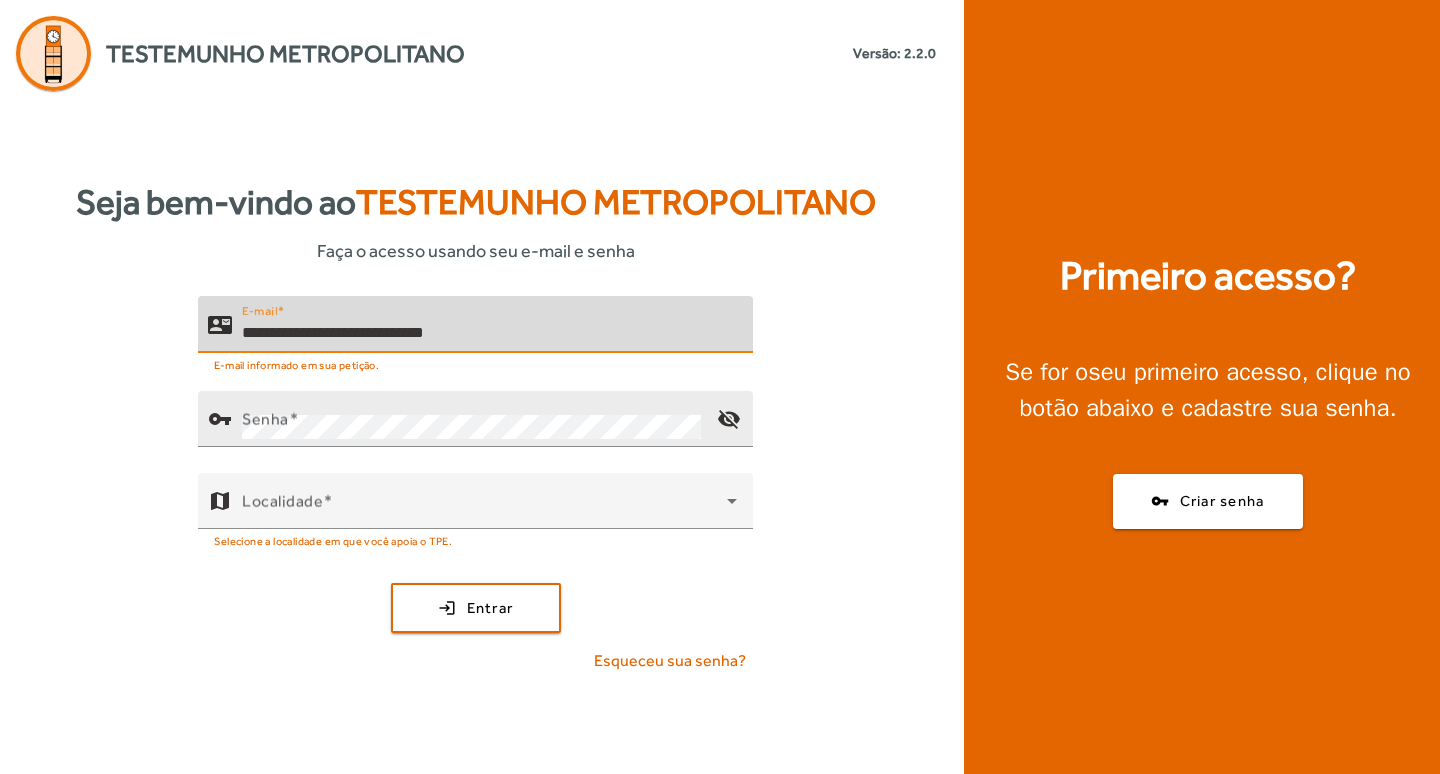 type on "**********" 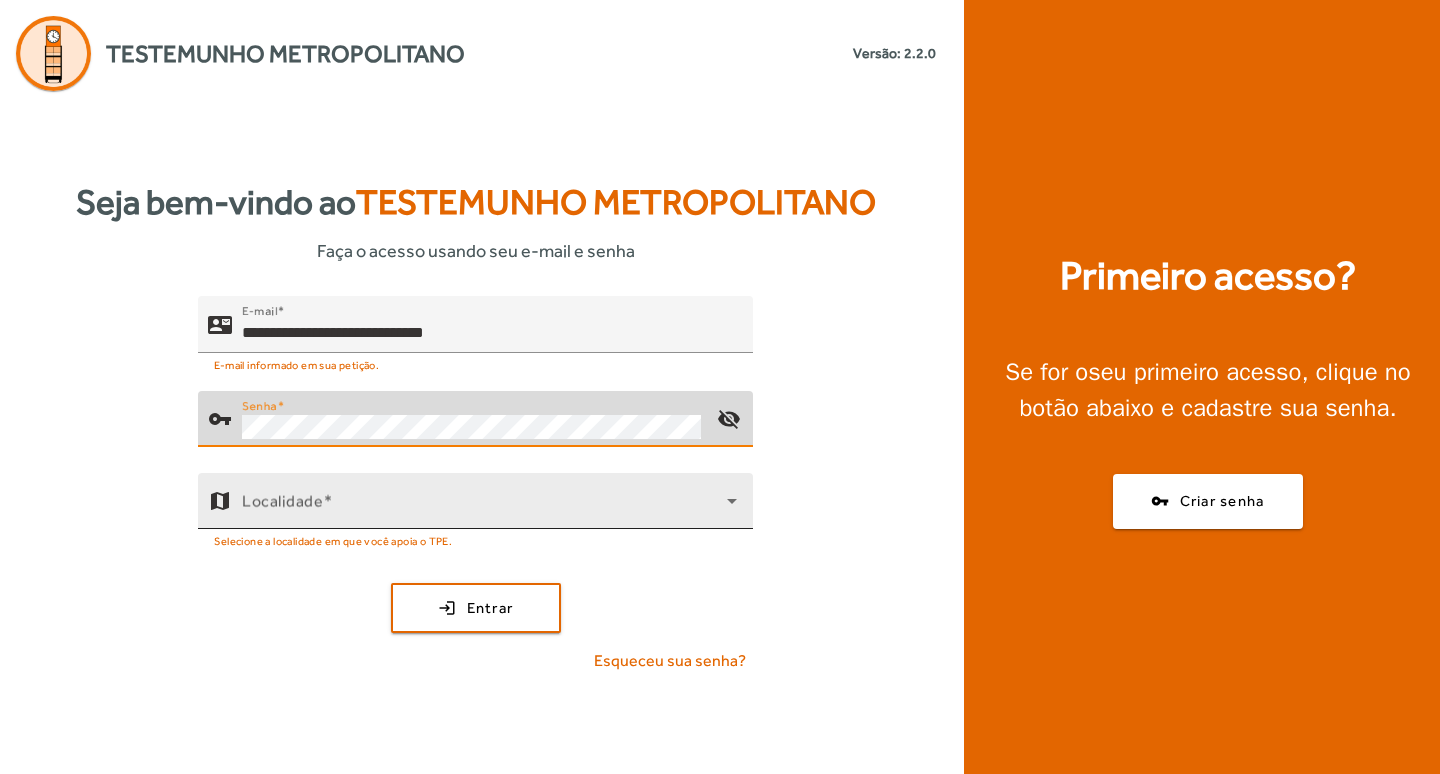 click at bounding box center (484, 509) 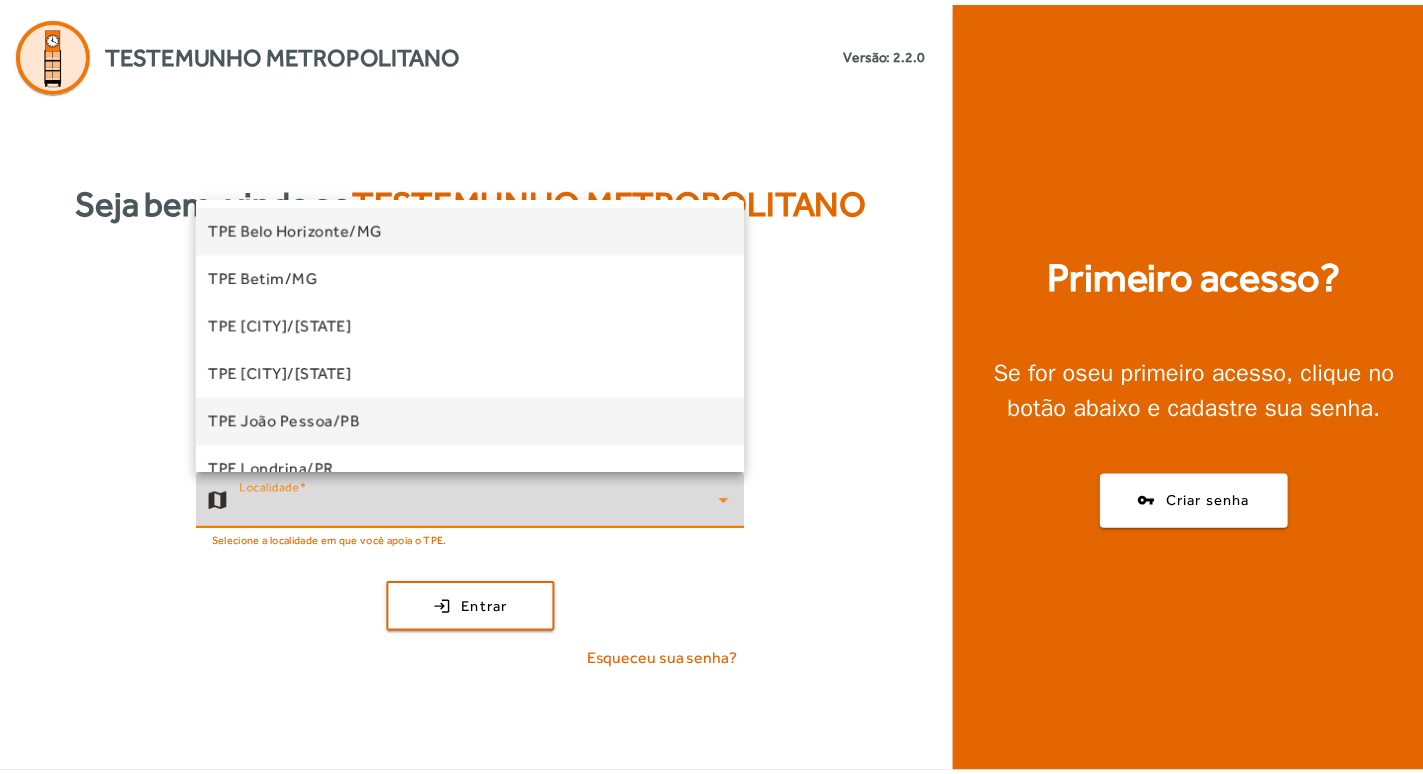 scroll, scrollTop: 228, scrollLeft: 0, axis: vertical 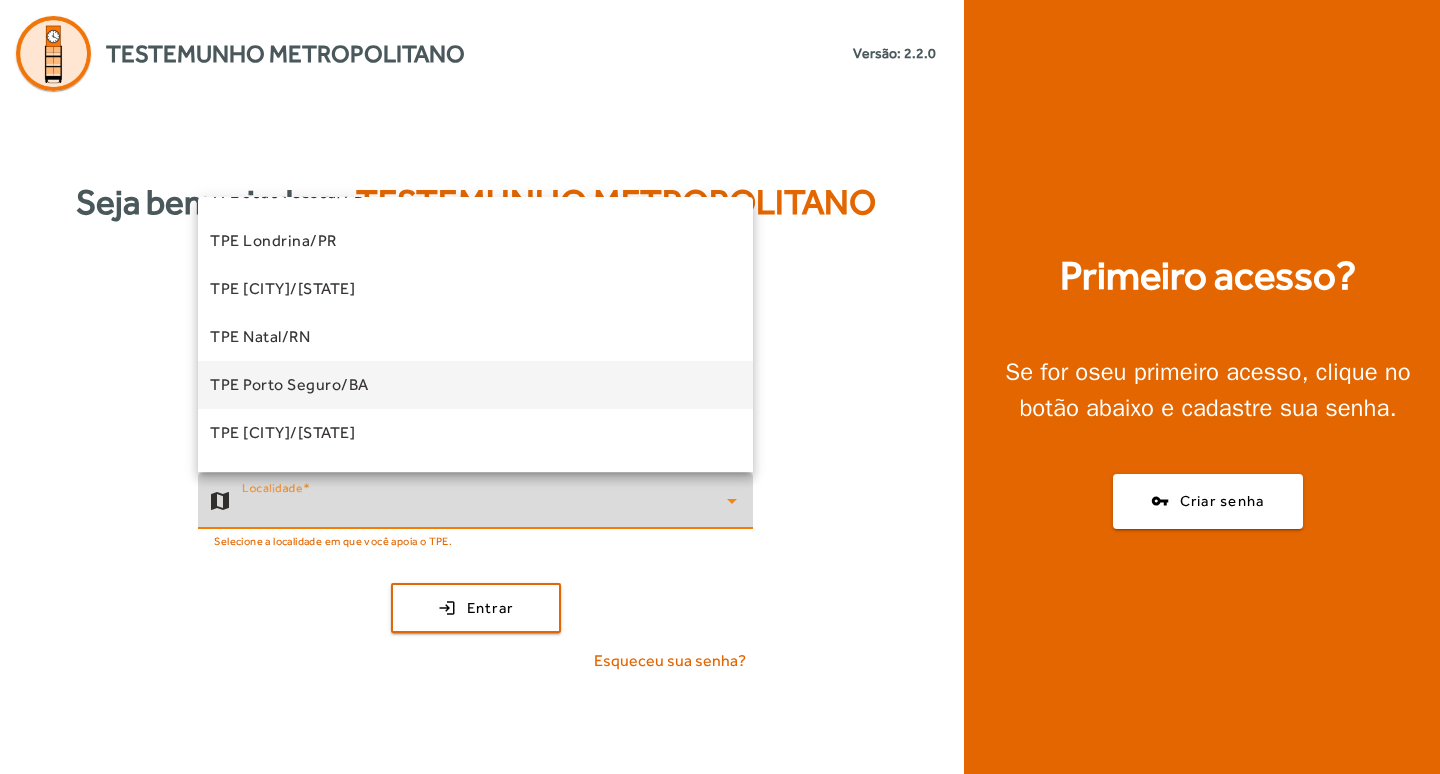 click on "TPE Porto Seguro/BA" at bounding box center [475, 385] 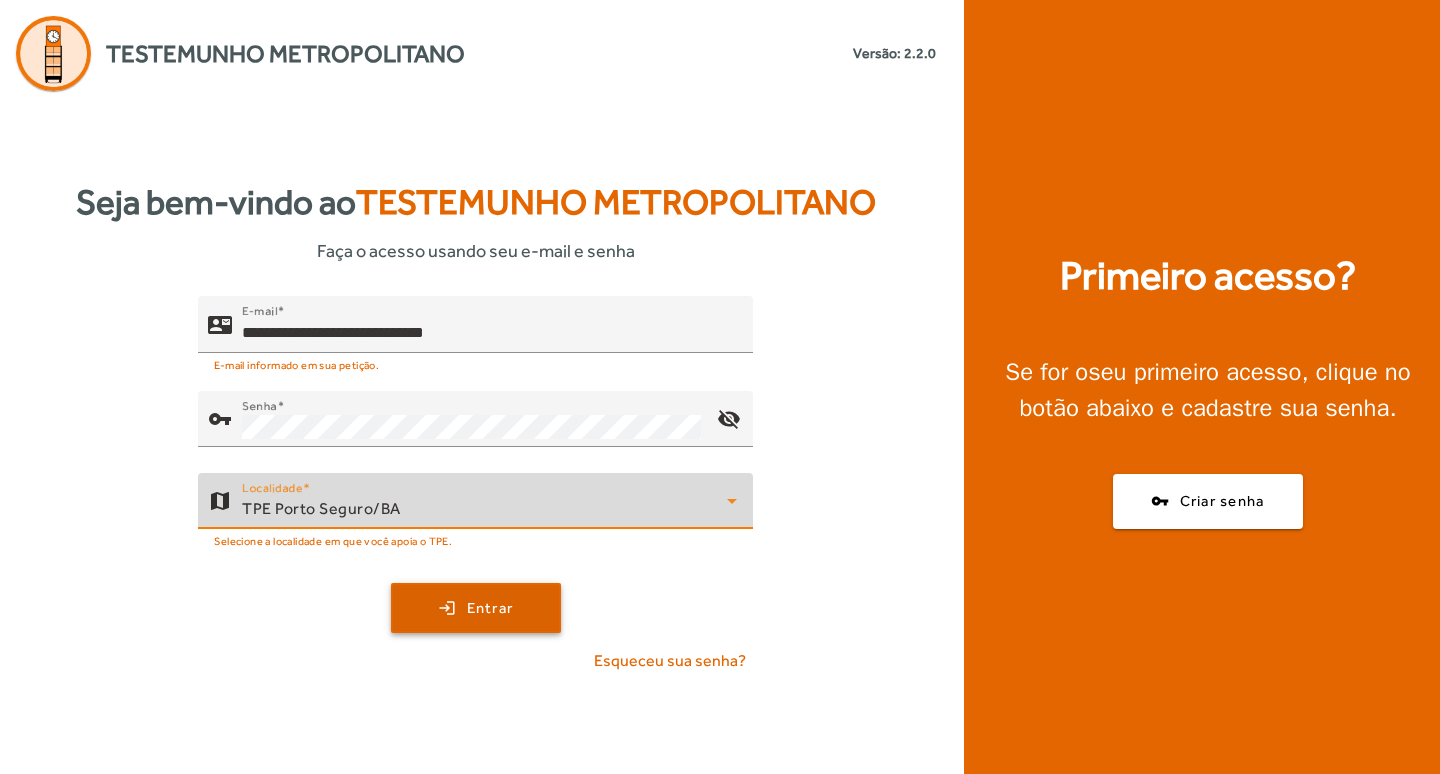 click 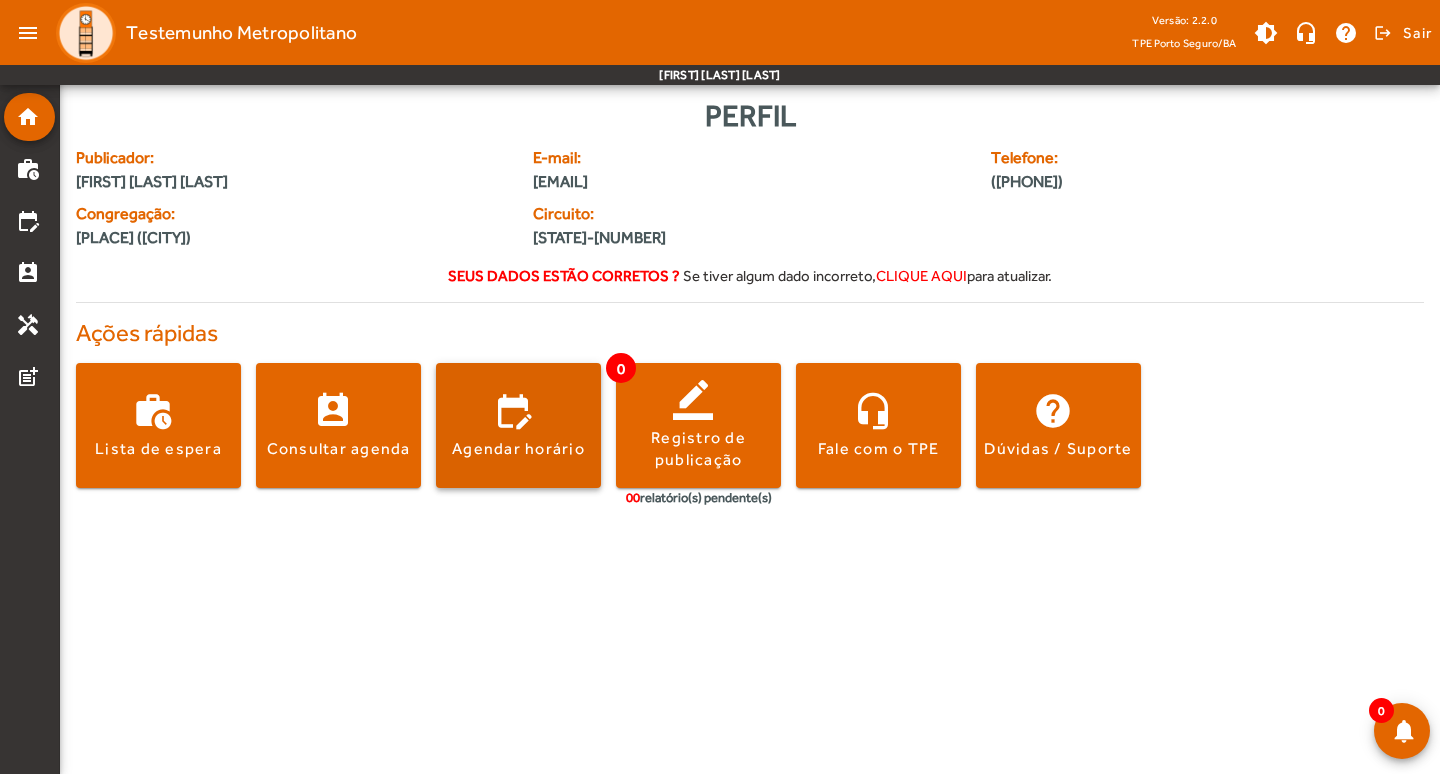 click 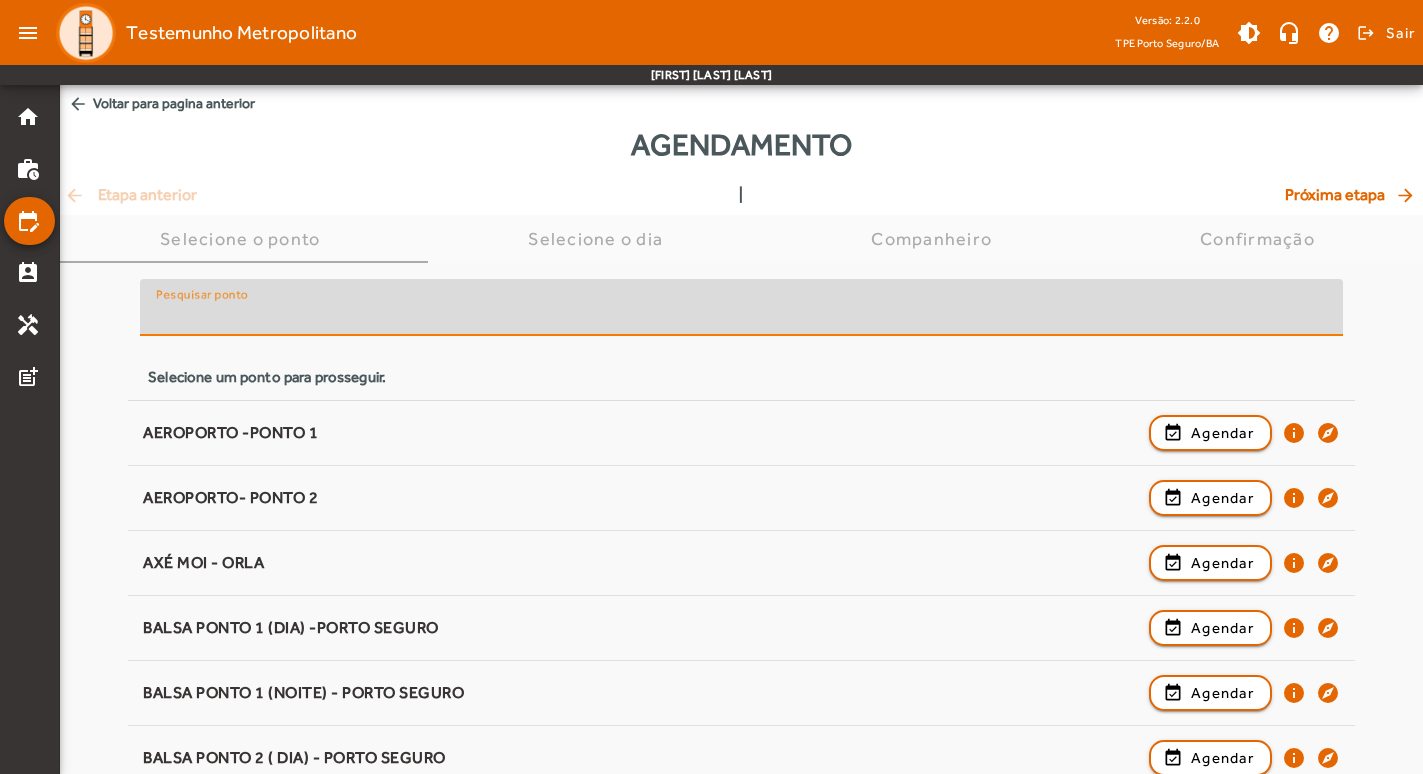 click on "Pesquisar ponto" at bounding box center (741, 316) 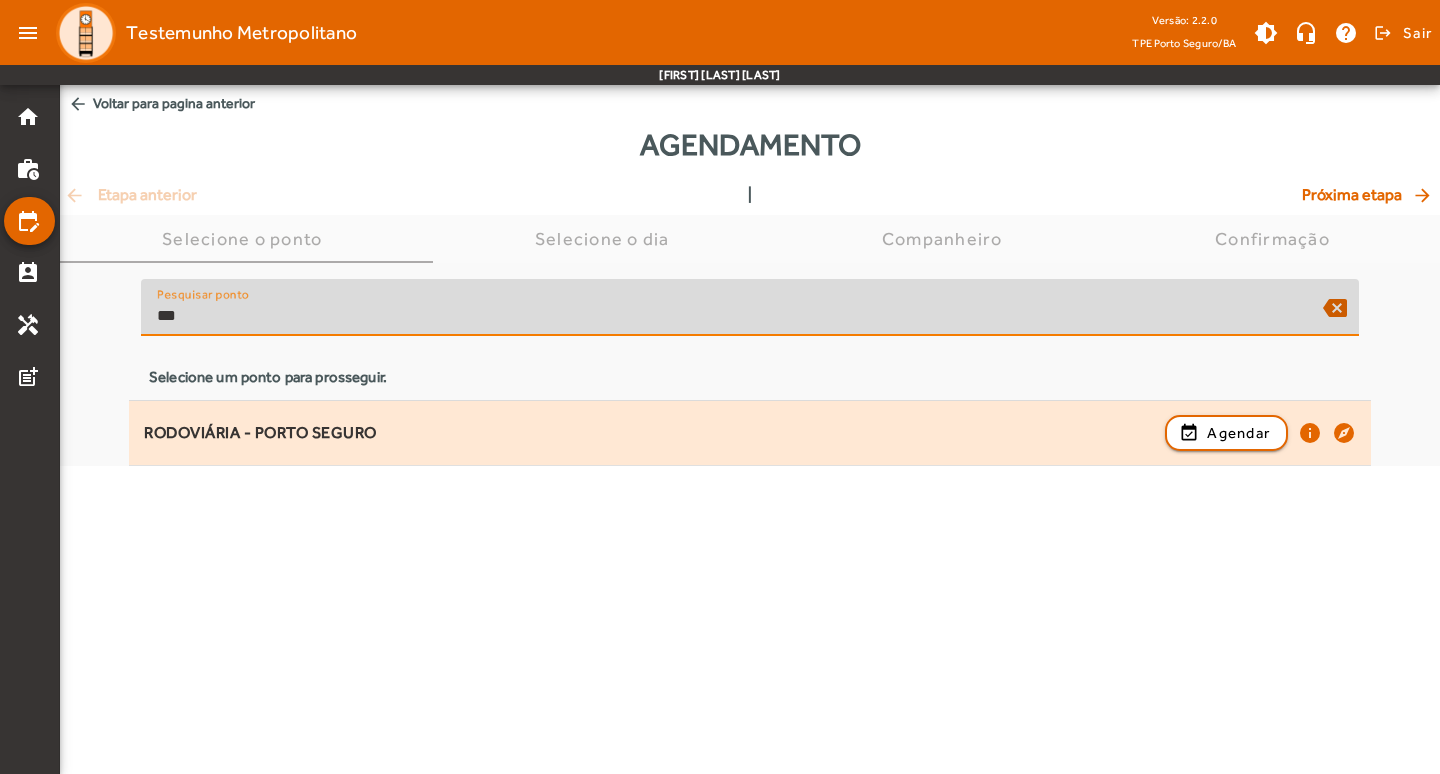 type on "***" 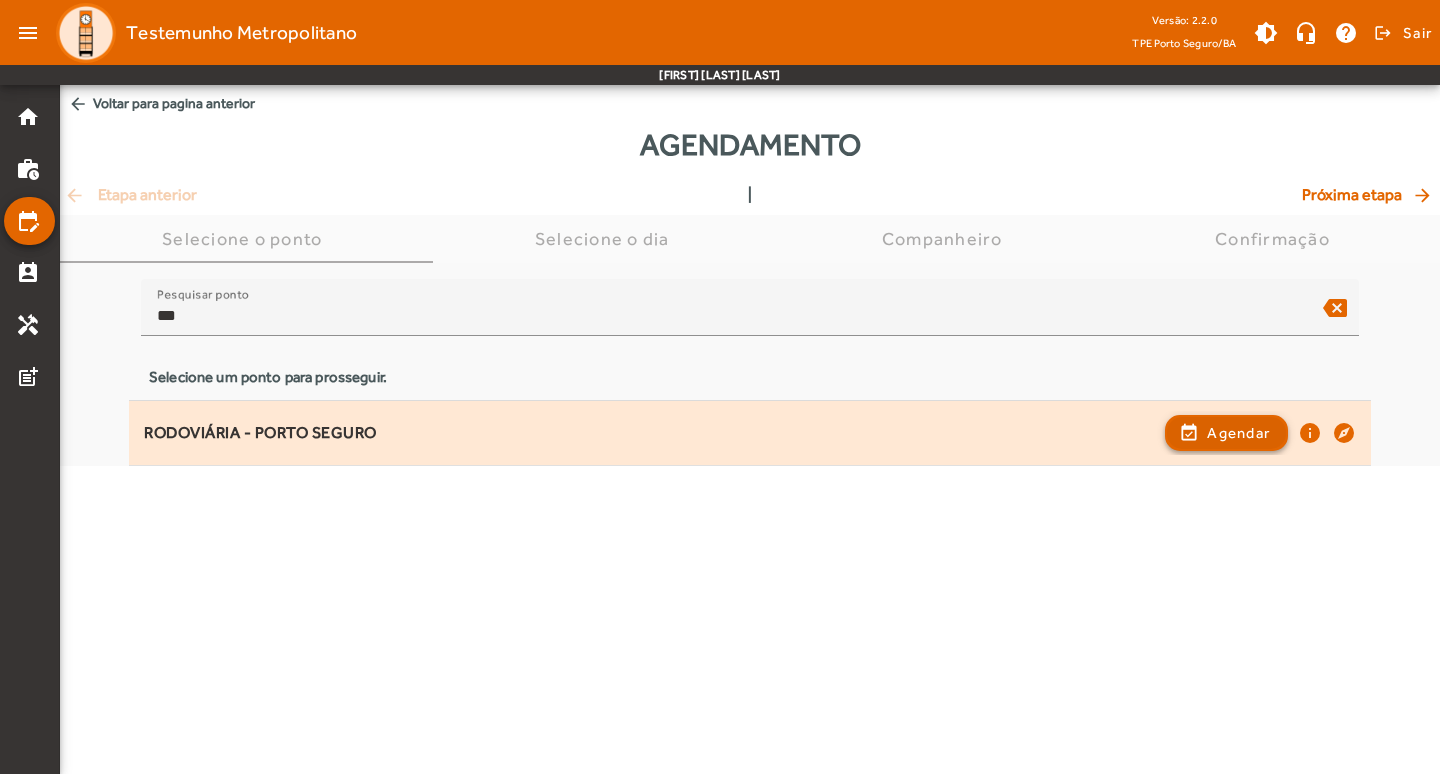 click 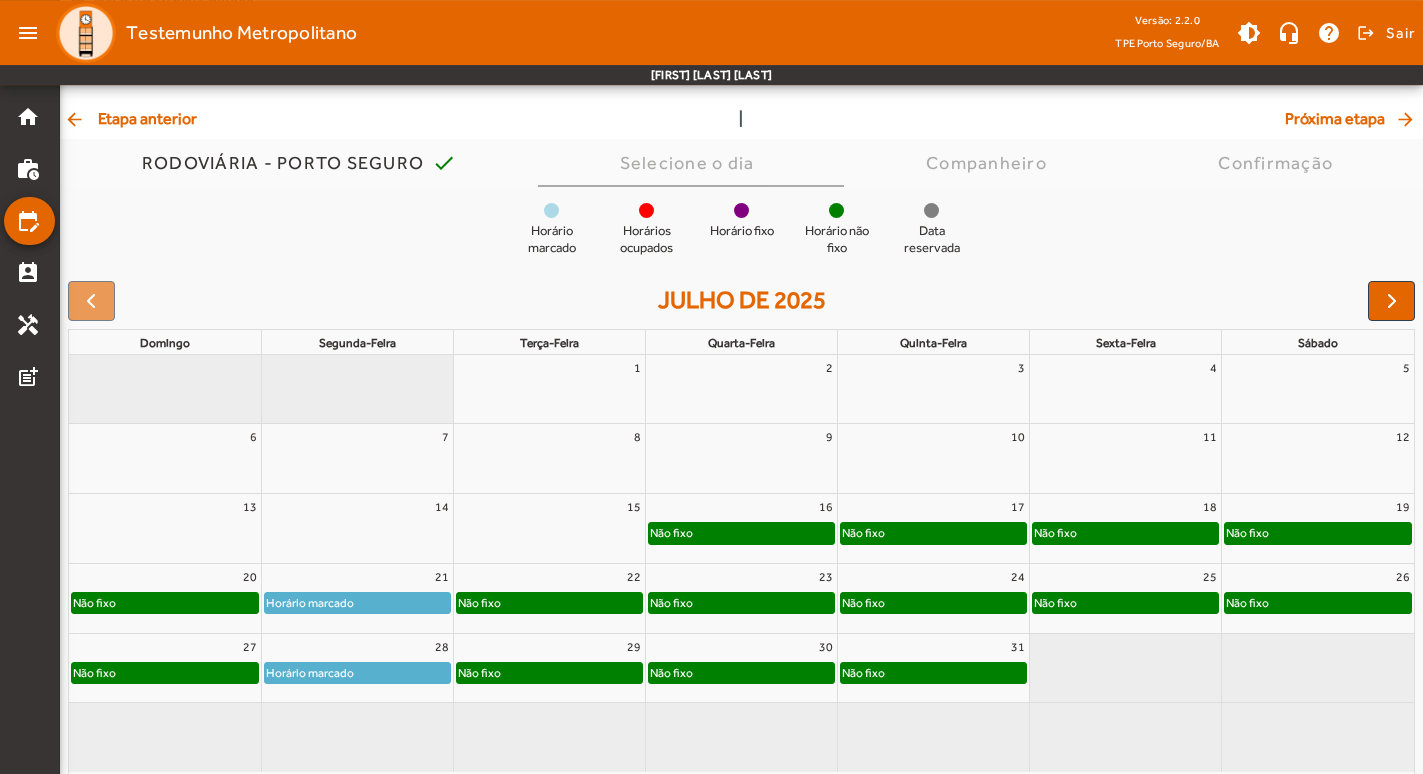 scroll, scrollTop: 112, scrollLeft: 0, axis: vertical 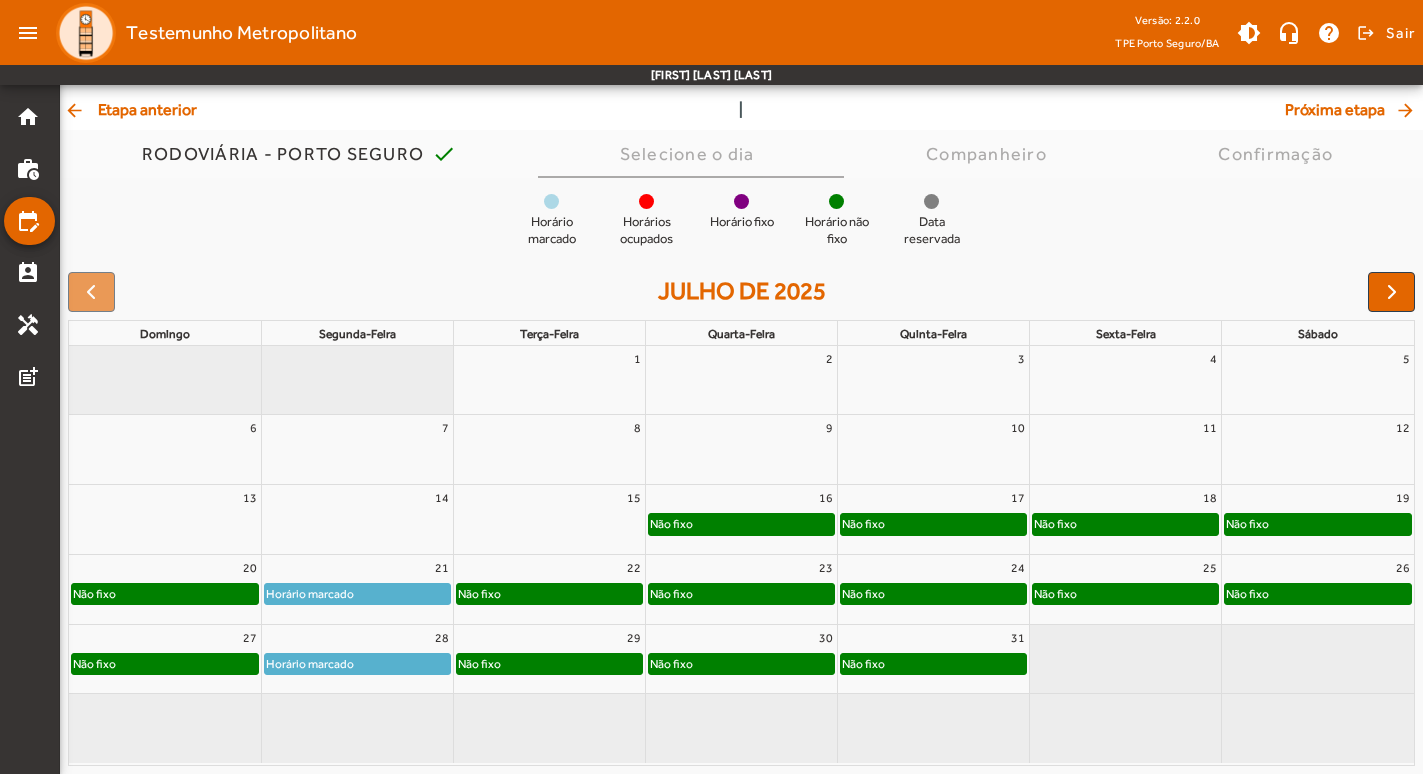 click on "16 Não fixo" at bounding box center (741, 519) 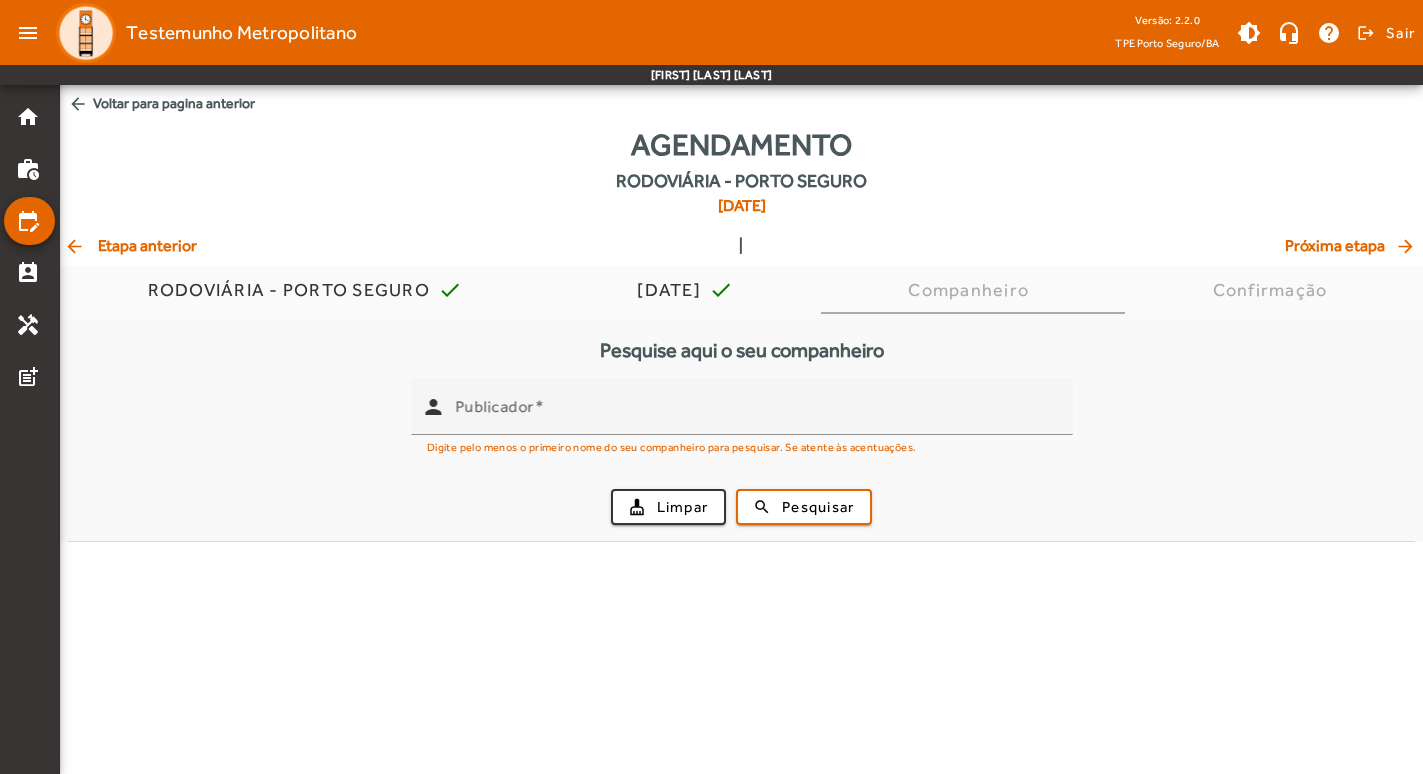 scroll, scrollTop: 0, scrollLeft: 0, axis: both 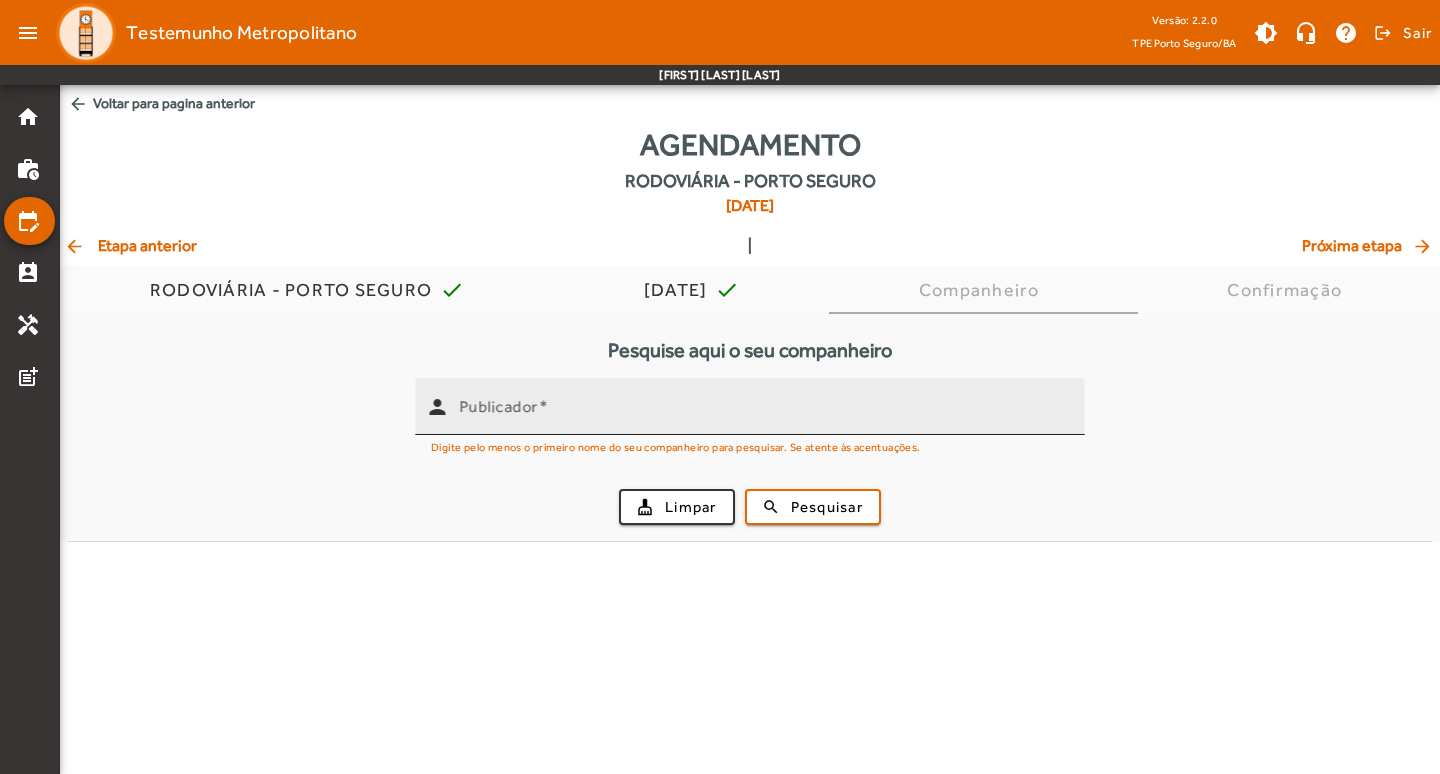 click on "Publicador" at bounding box center (764, 415) 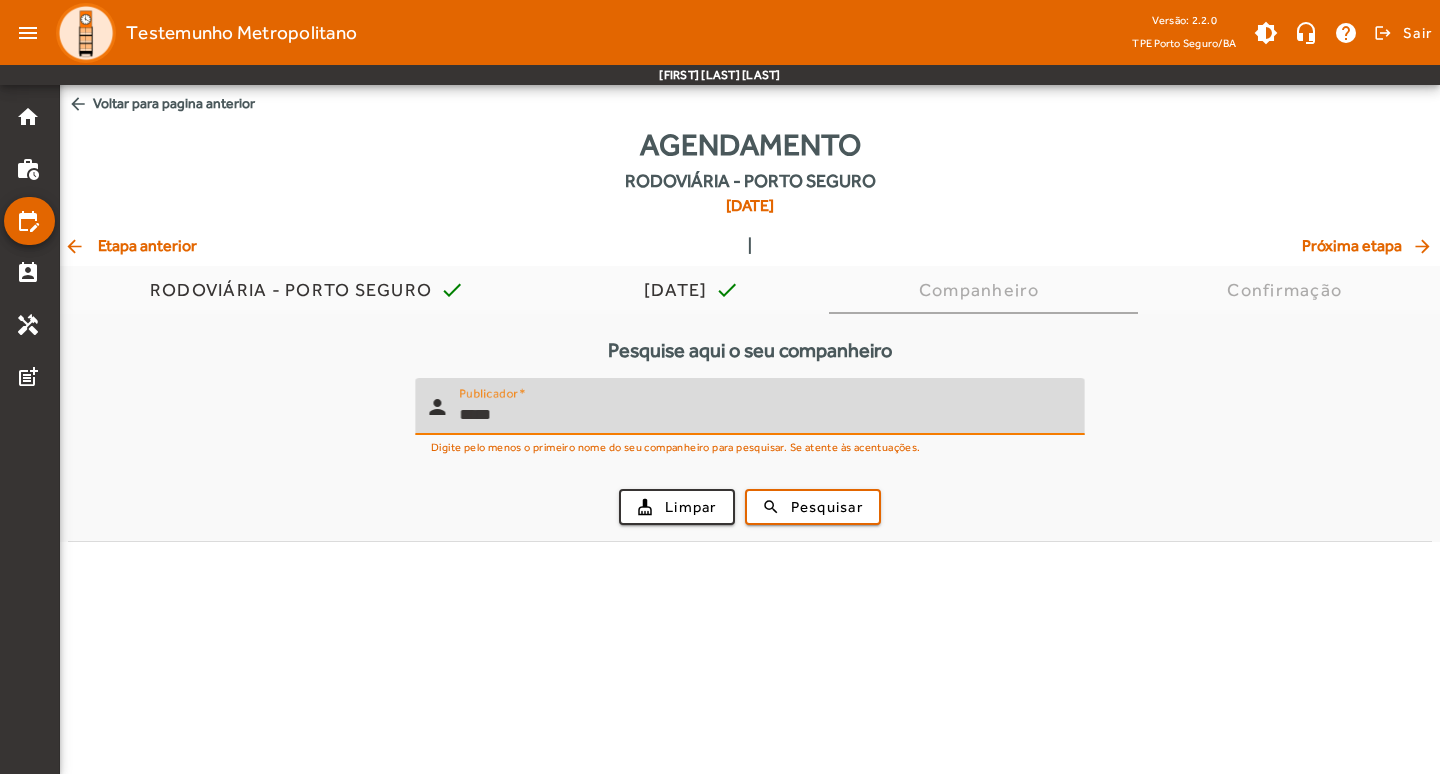 click on "search  Pesquisar" at bounding box center [813, 507] 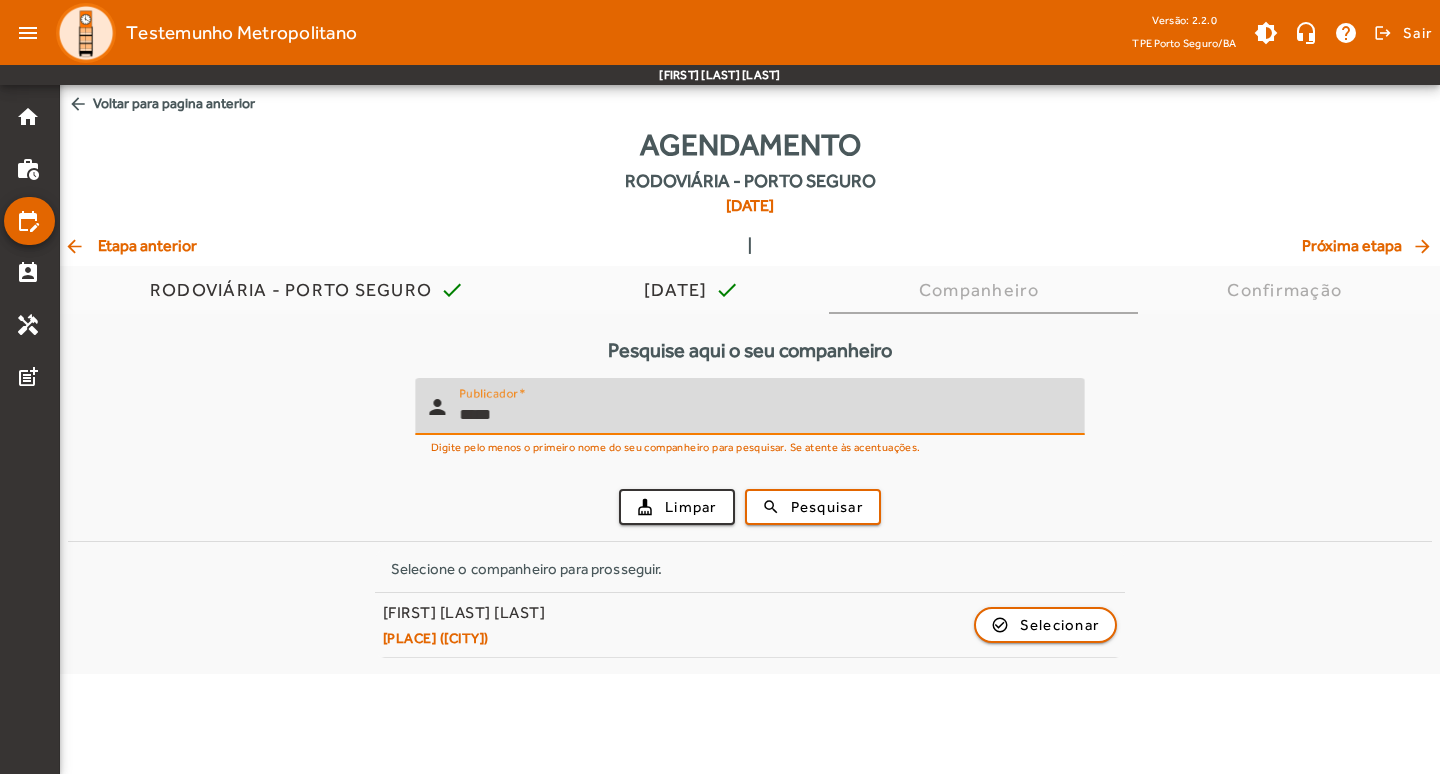 click on "menu   Testemunho Metropolitano   Versão: 2.2.0   TPE [CITY]/[STATE]  brightness_medium headset_mic help logout  Sair   [FIRST] [LAST] [LAST]  home work_history edit_calendar perm_contact_calendar handyman post_add arrow_back  Voltar para pagina anterior   Agendamento   RODOVIÁRIA - PORTO SEGURO    [DATE]  arrow_back  Etapa anterior  |  Próxima etapa  arrow_forward  RODOVIÁRIA - PORTO SEGURO   check  [DATE]  check  Companheiro    Confirmação   Pesquise aqui o seu companheiro  person  Publicador  ***** Digite pelo menos o primeiro nome do seu companheiro para pesquisar. Se atente às acentuações. cleaning_services  Limpar  search  Pesquisar   Selecione o companheiro para prosseguir.   [FIRST] [LAST] [LAST]   [PLACE] ([CITY])  check_circle_outline  Selecionar
Alterar tema do sistema Sair da plataforma Menu de Ações Fale com o TPE Dúvidas / Suporte Página inicial Lista de espera Agendar horário Consultar agenda Solicitar conserto Pedido de publicações" at bounding box center [720, 387] 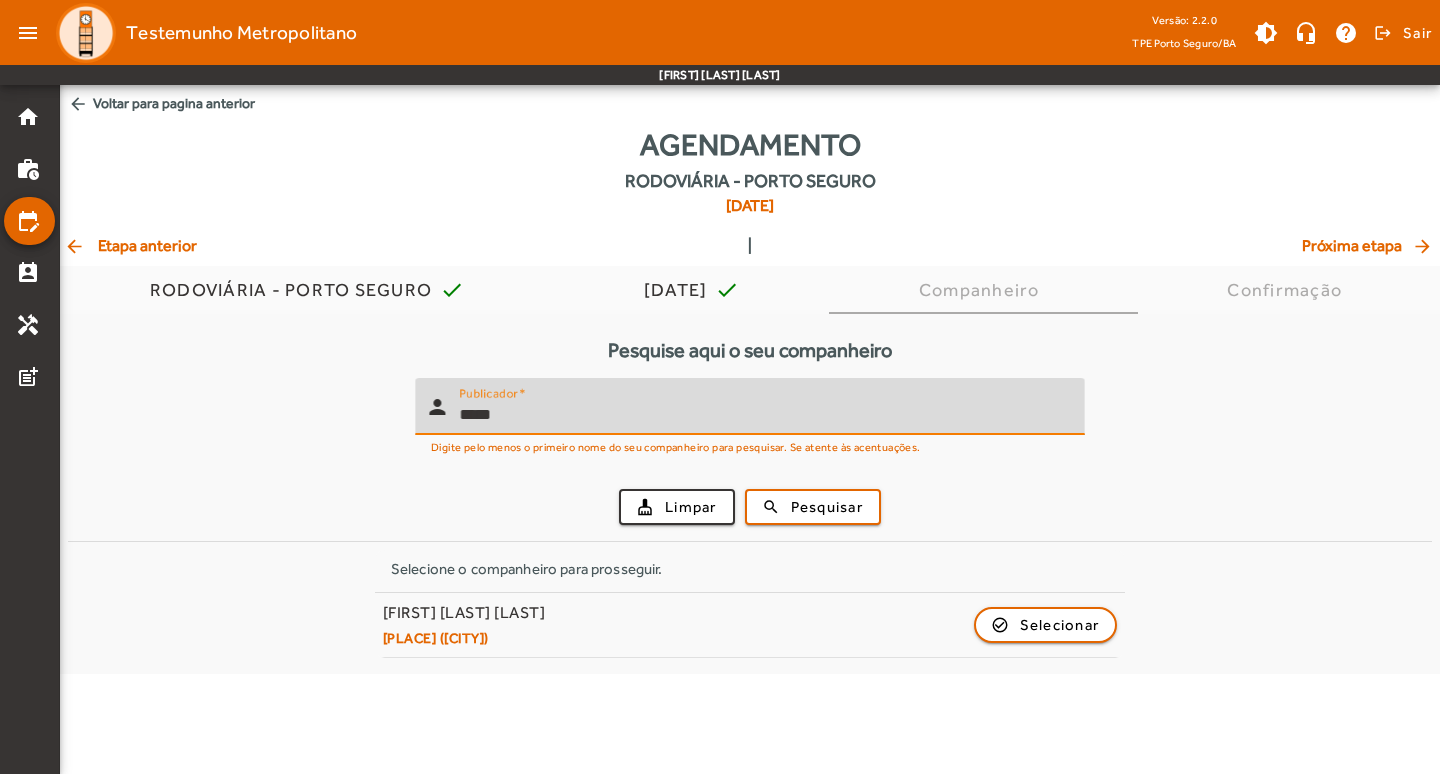 drag, startPoint x: 539, startPoint y: 403, endPoint x: 431, endPoint y: 410, distance: 108.226616 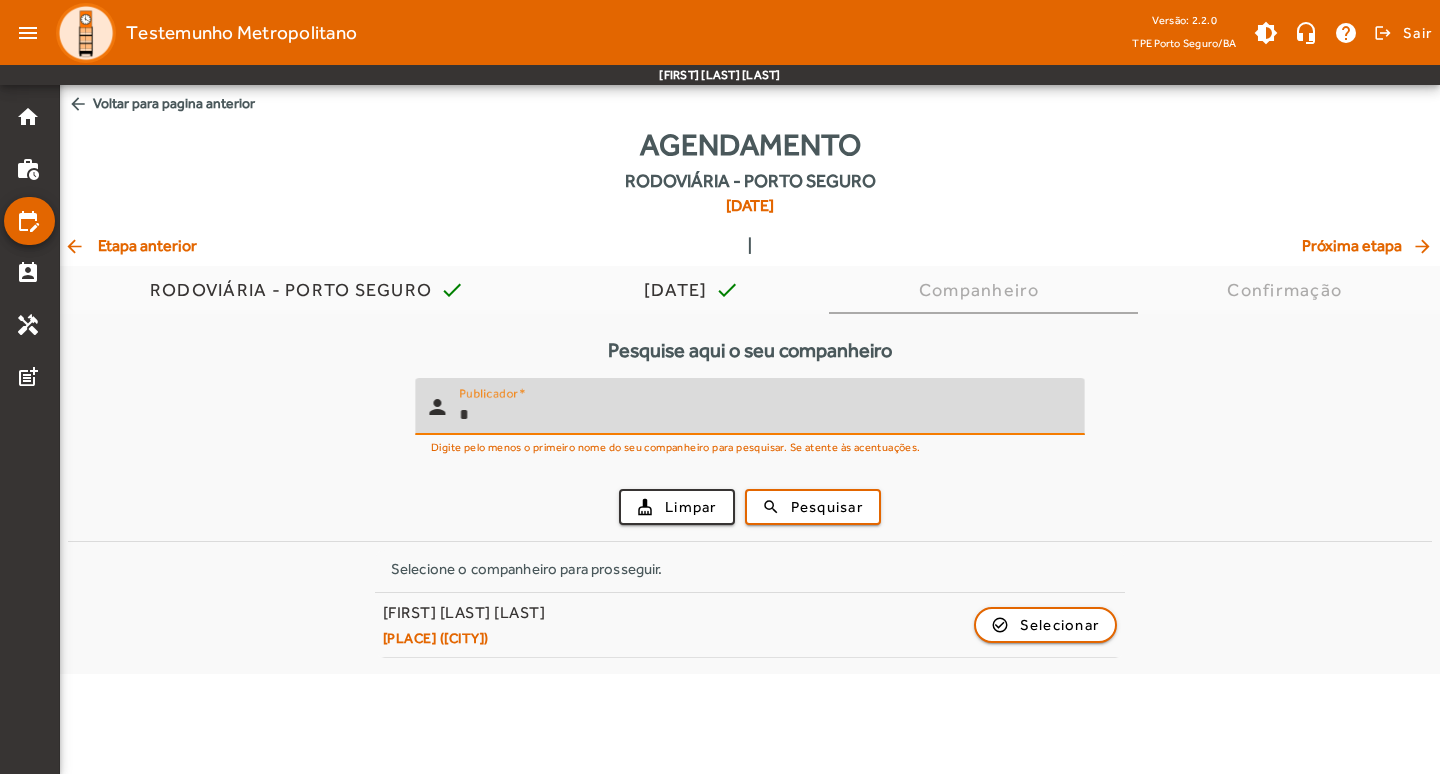 click on "search  Pesquisar" at bounding box center (813, 507) 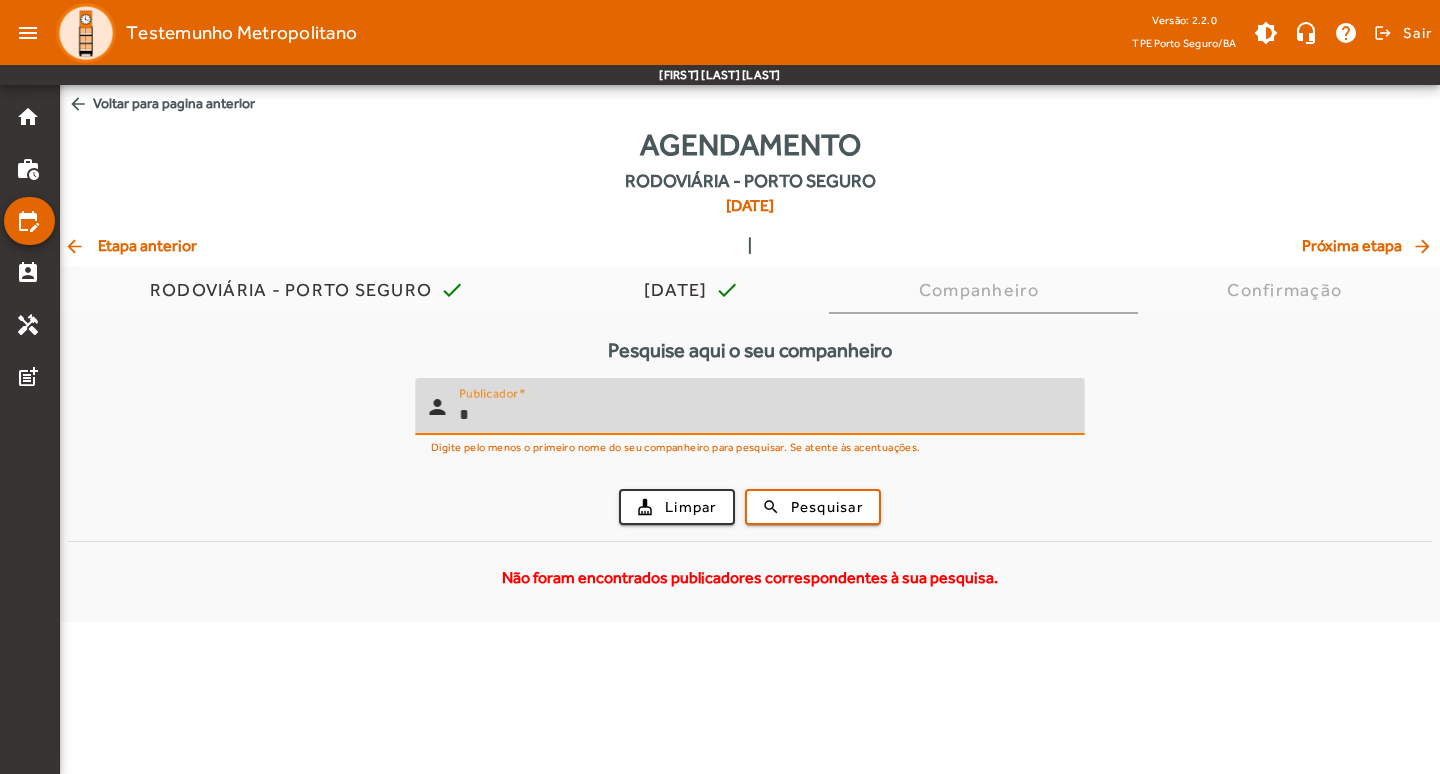 drag, startPoint x: 638, startPoint y: 415, endPoint x: 355, endPoint y: 470, distance: 288.29498 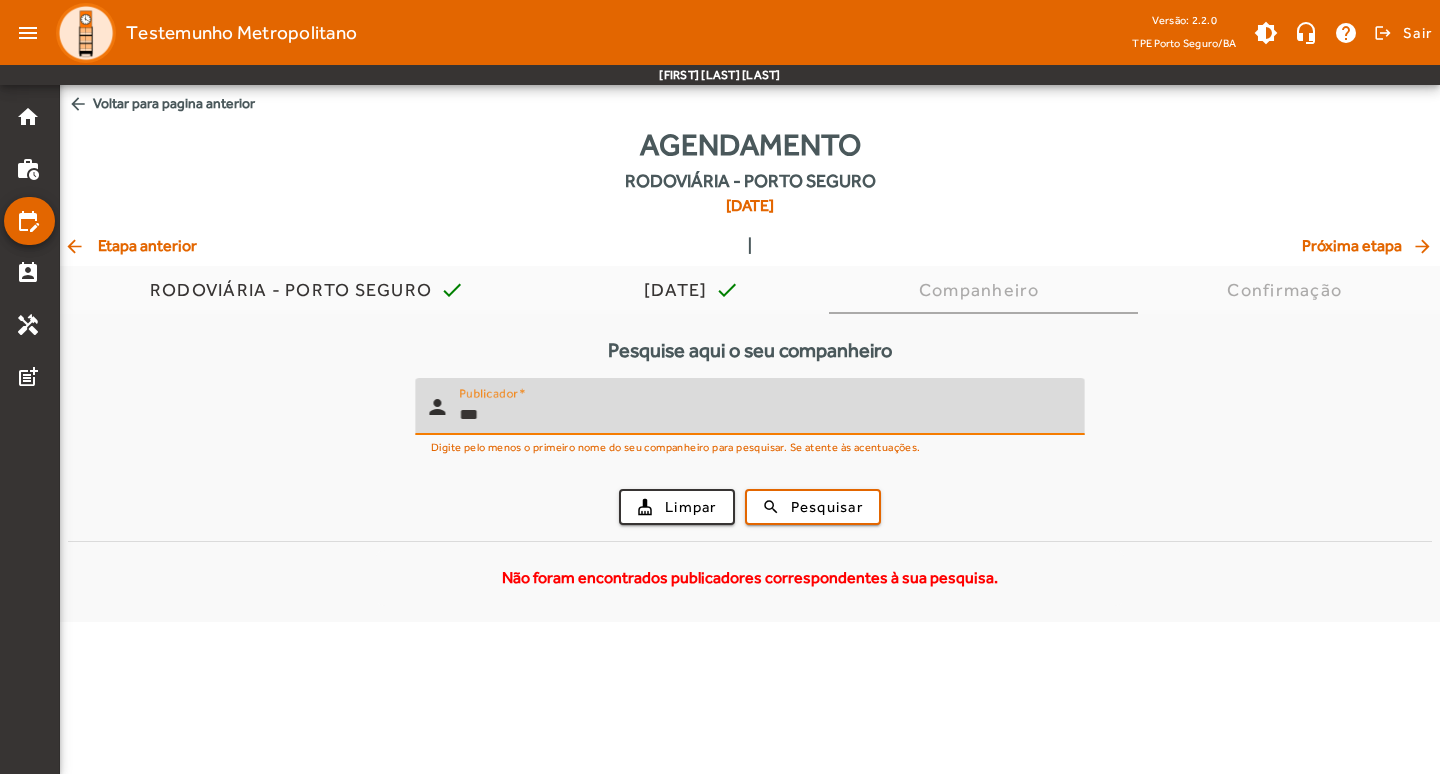 type on "***" 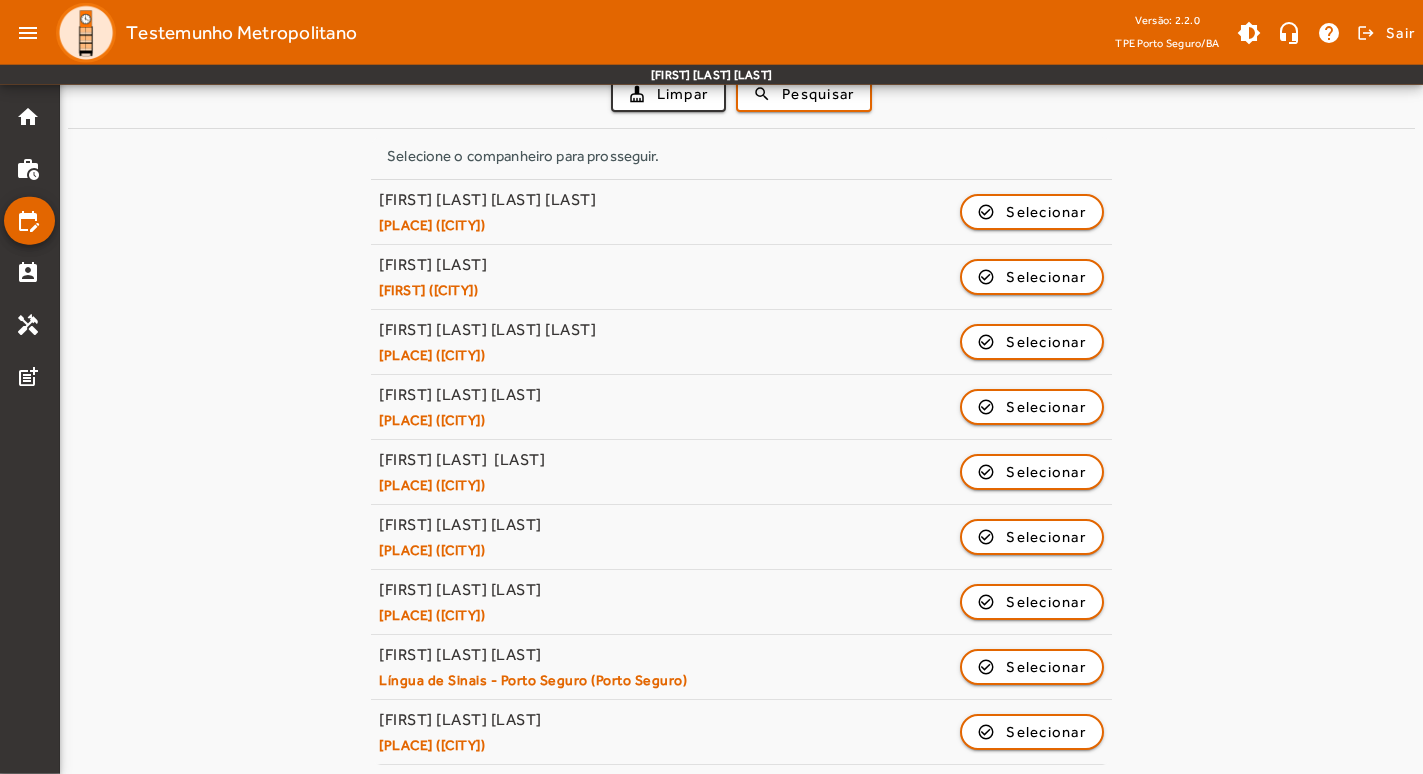 scroll, scrollTop: 419, scrollLeft: 0, axis: vertical 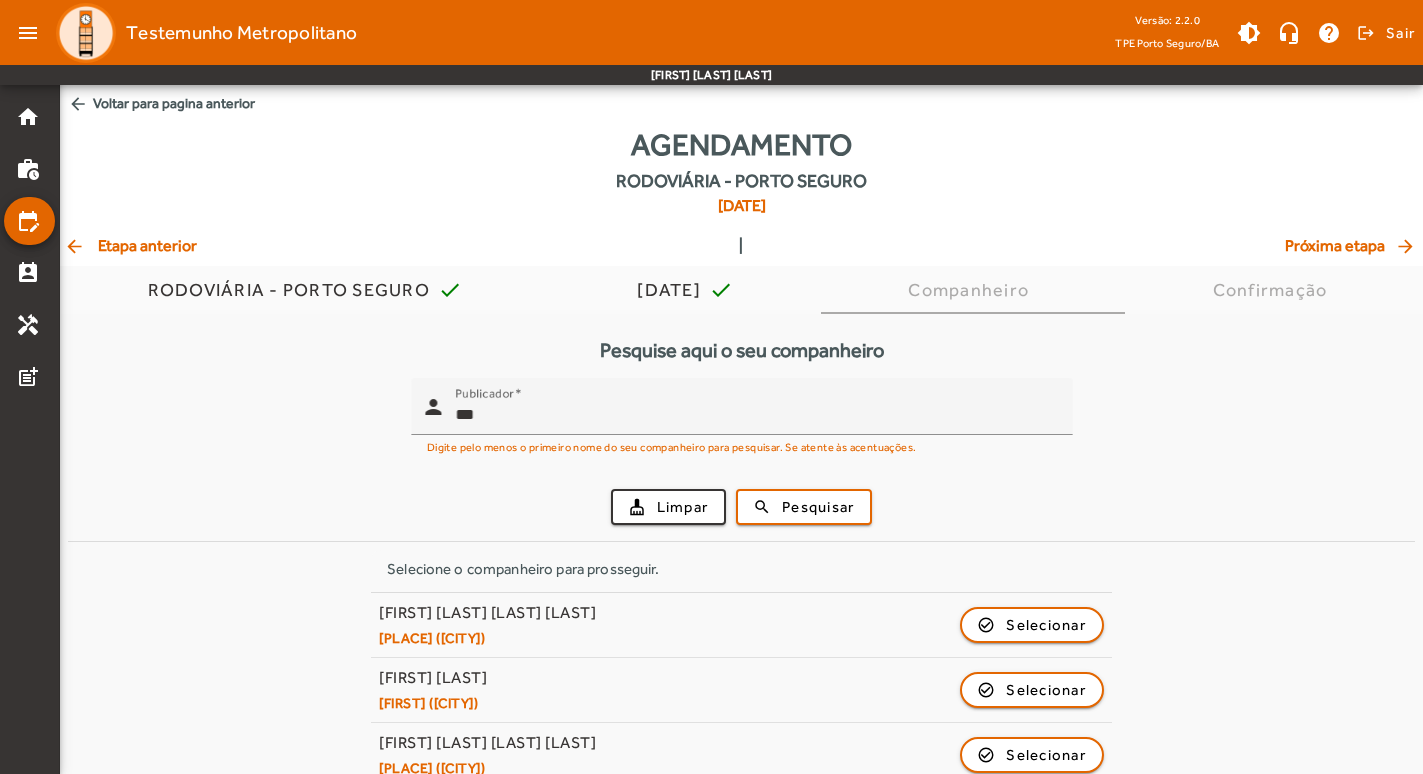 click on "cleaning_services  Limpar  search  Pesquisar" at bounding box center [741, 507] 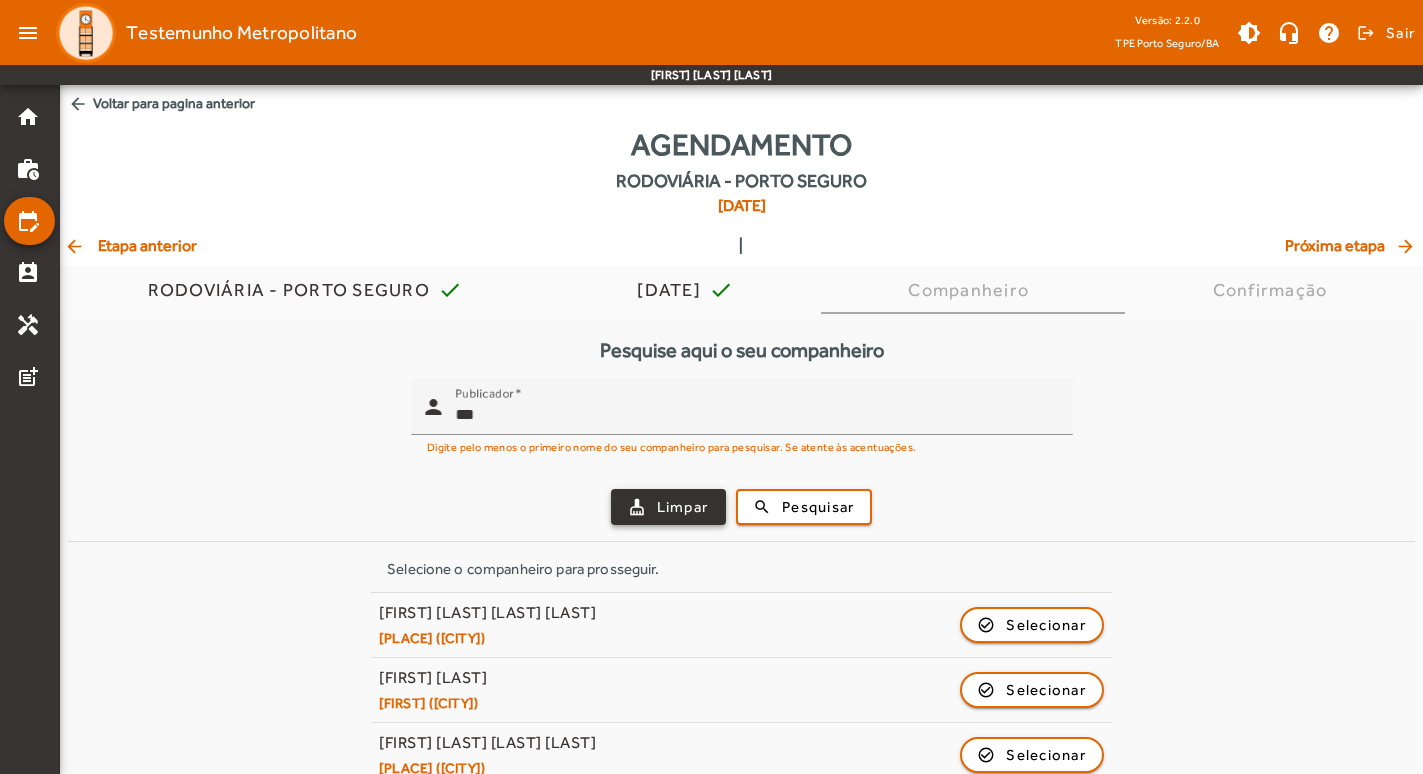 click at bounding box center [669, 507] 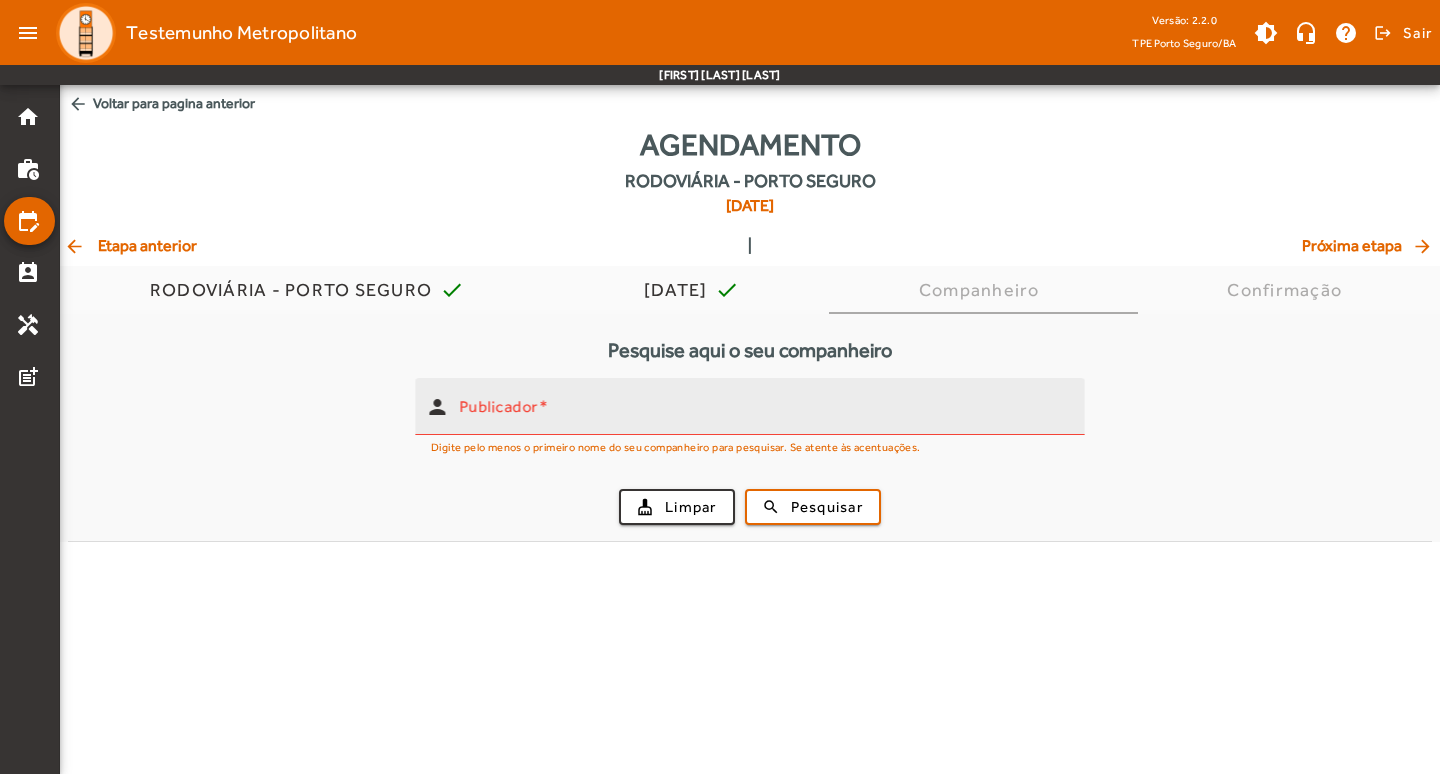 click on "Digite pelo menos o primeiro nome do seu companheiro para pesquisar. Se atente às acentuações." at bounding box center (676, 446) 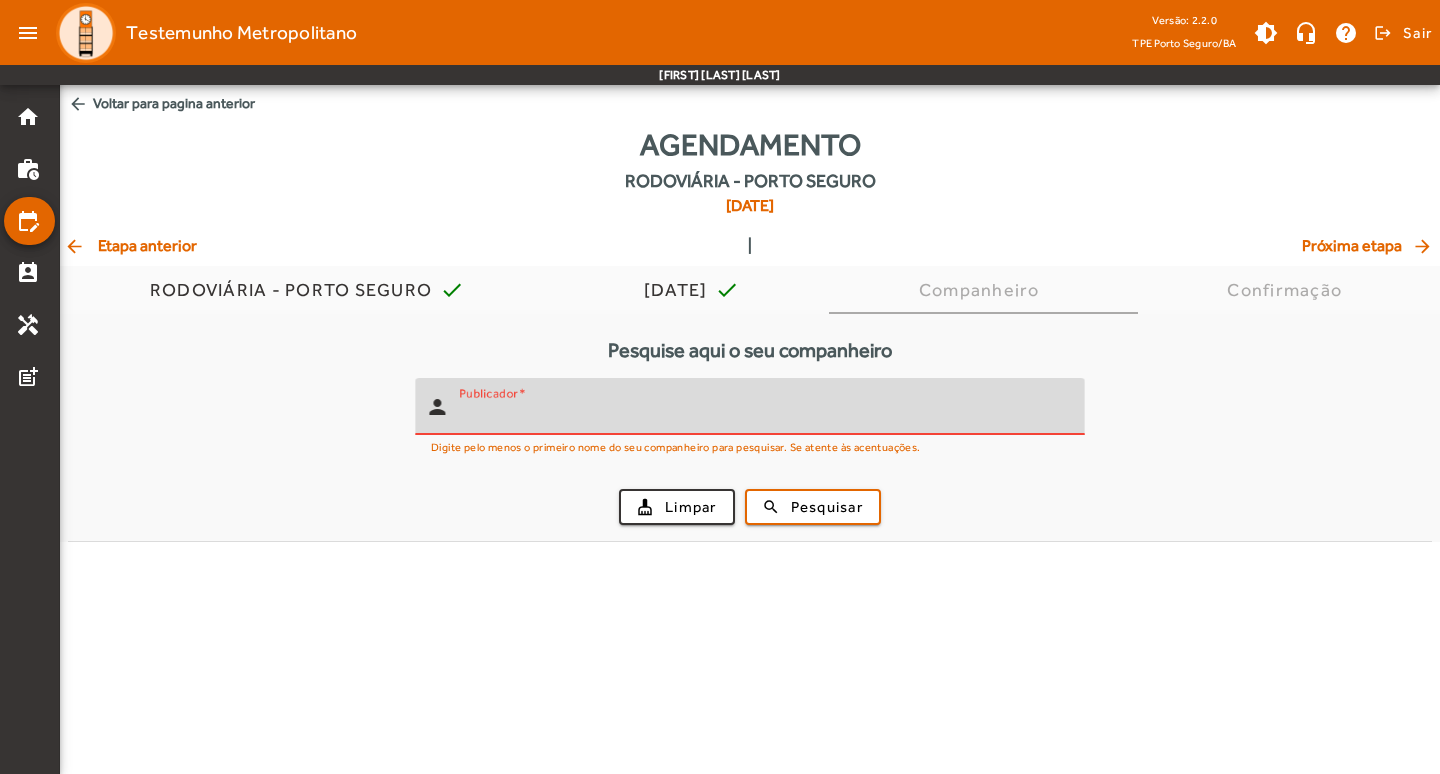 click on "Publicador" at bounding box center (764, 415) 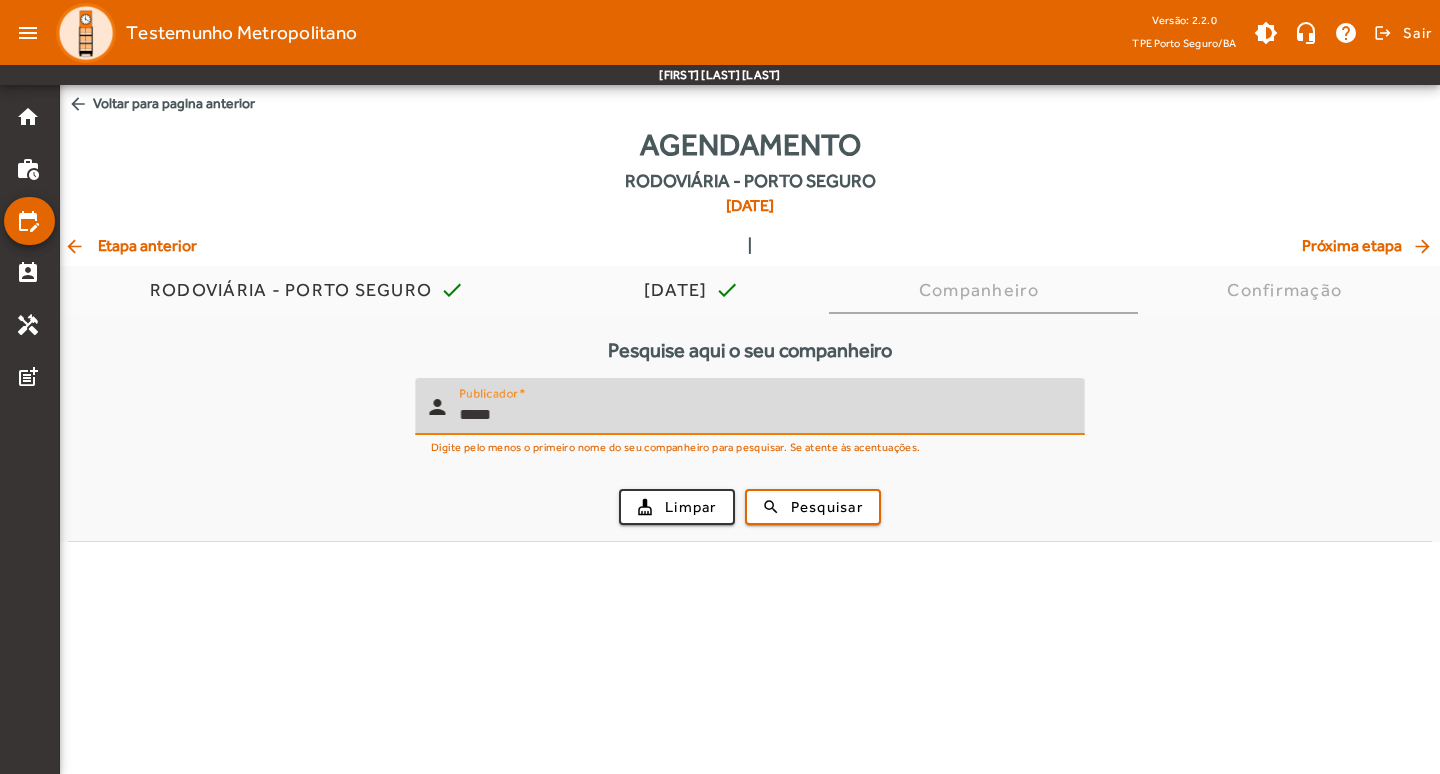 click on "search  Pesquisar" at bounding box center (813, 507) 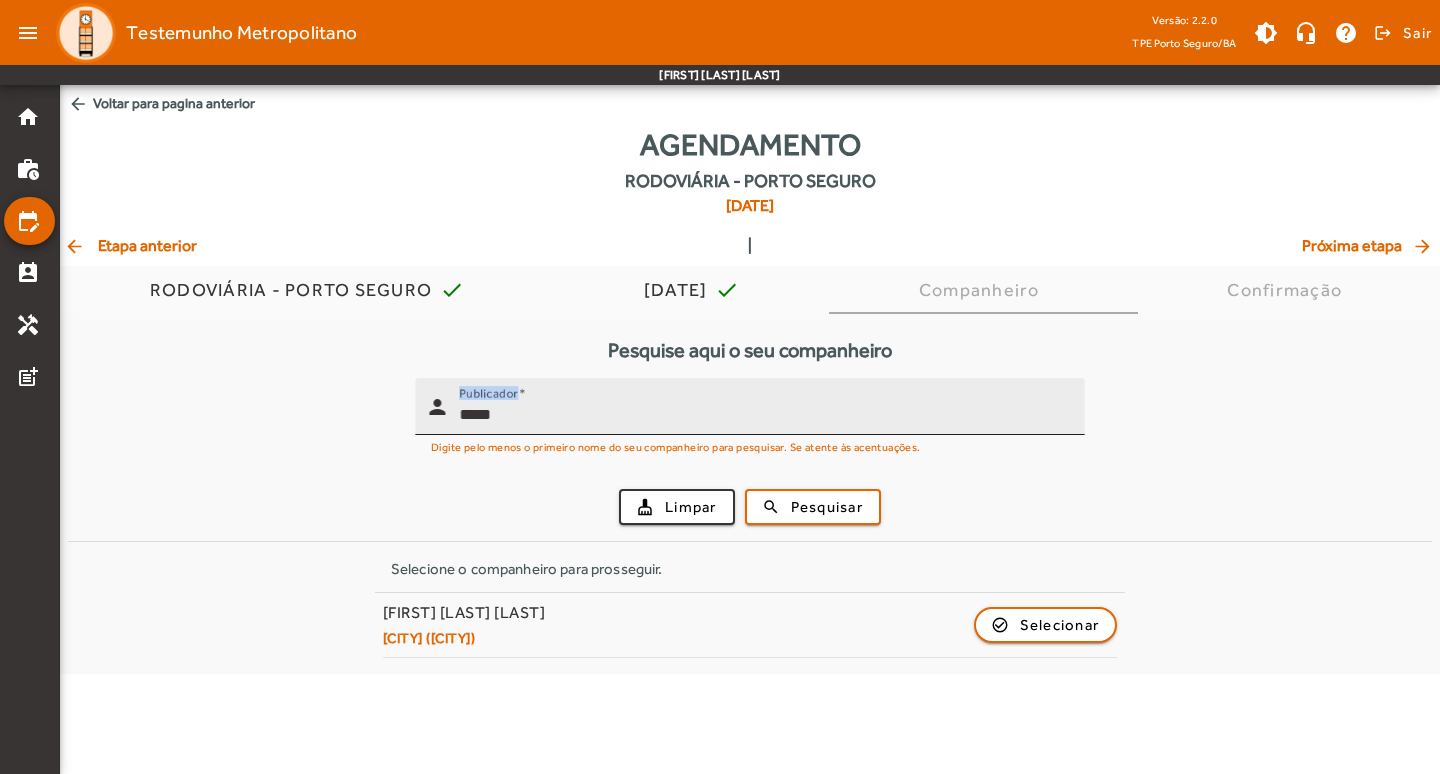 drag, startPoint x: 520, startPoint y: 429, endPoint x: 418, endPoint y: 428, distance: 102.0049 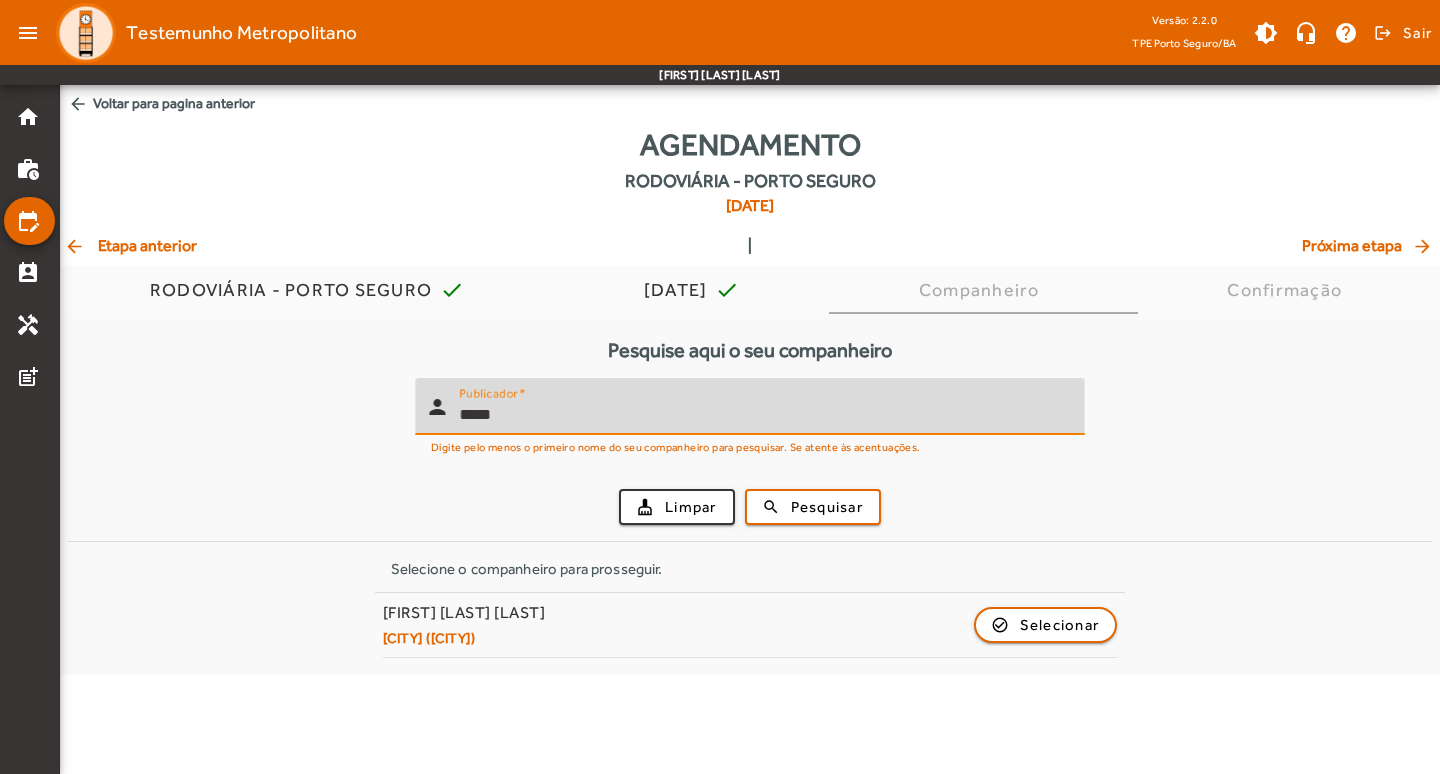 drag, startPoint x: 535, startPoint y: 412, endPoint x: 372, endPoint y: 435, distance: 164.6147 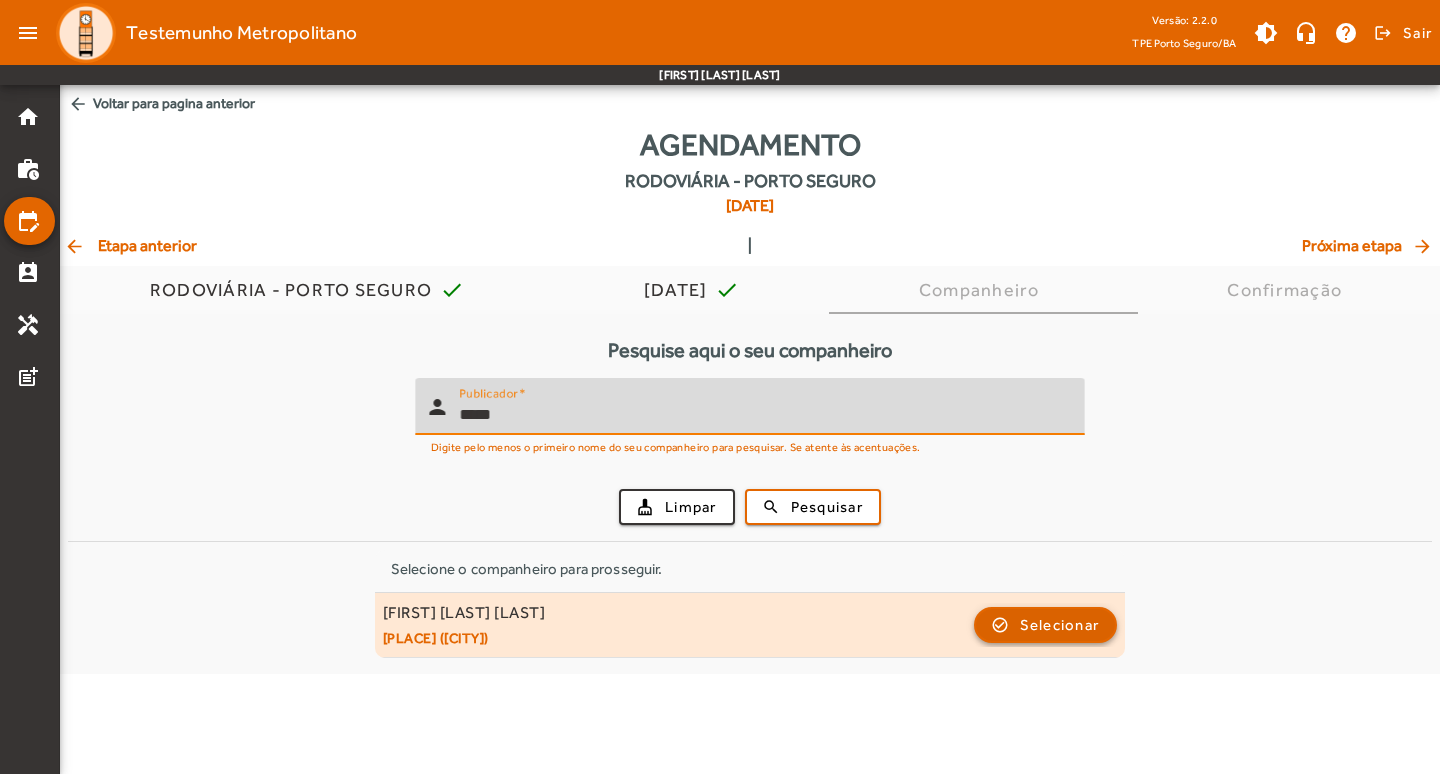 click 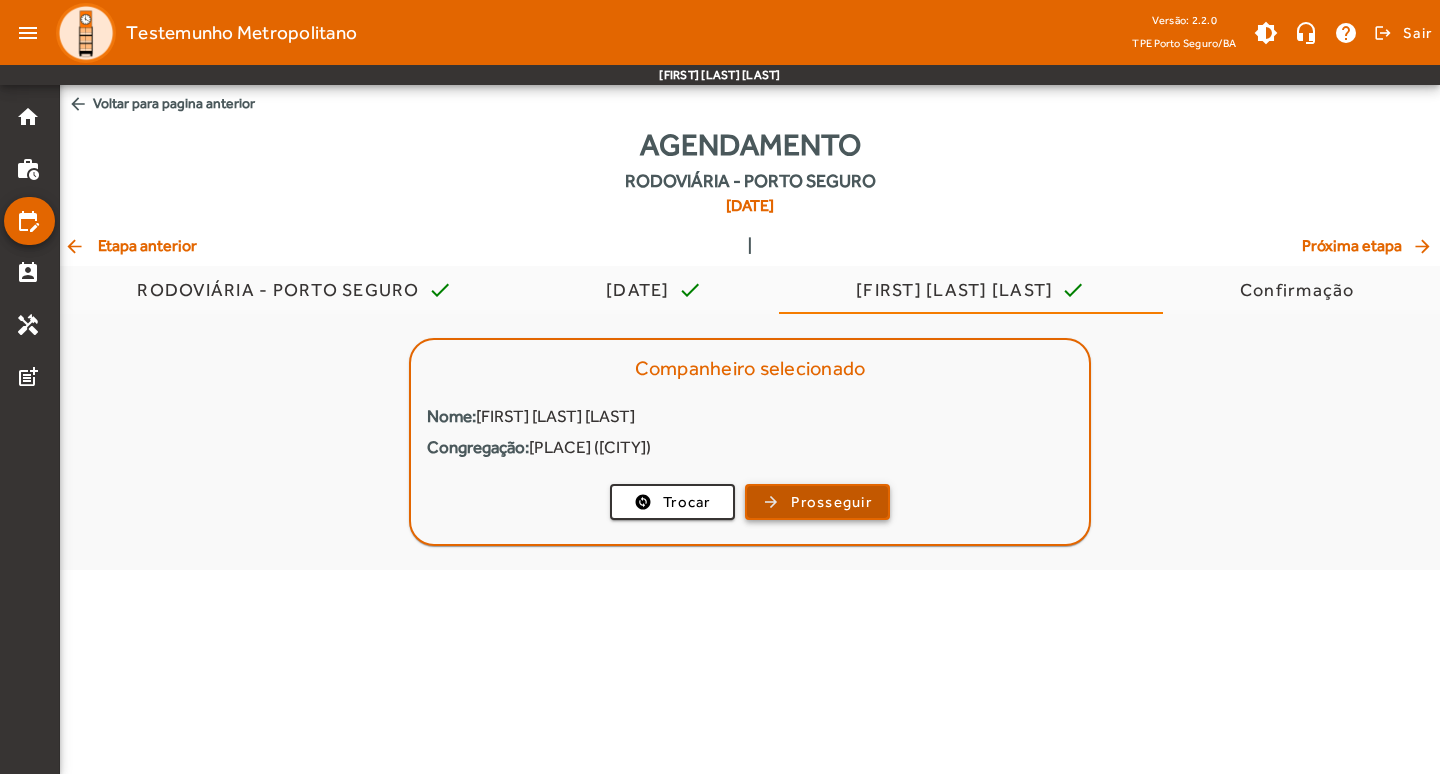 click on "Prosseguir" 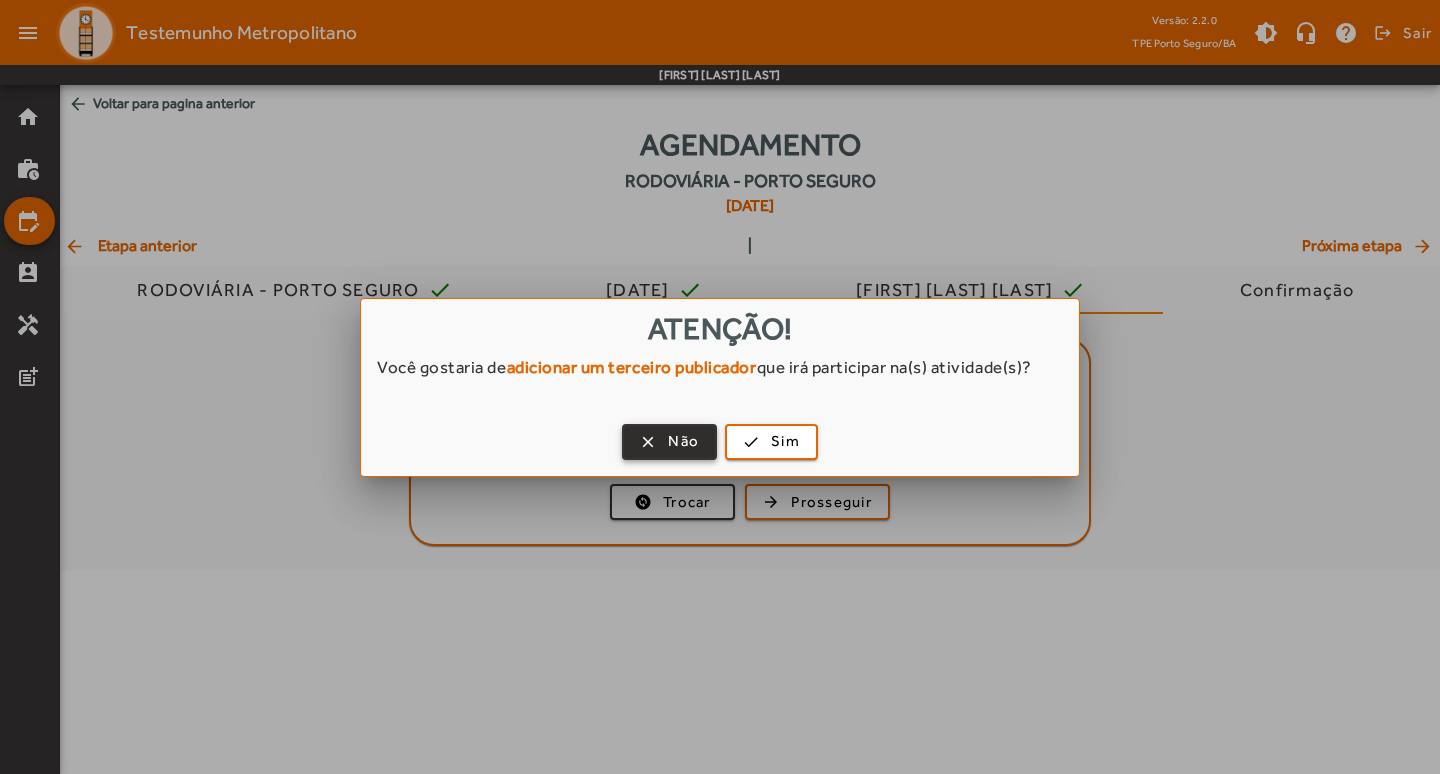 click on "Não" at bounding box center (683, 441) 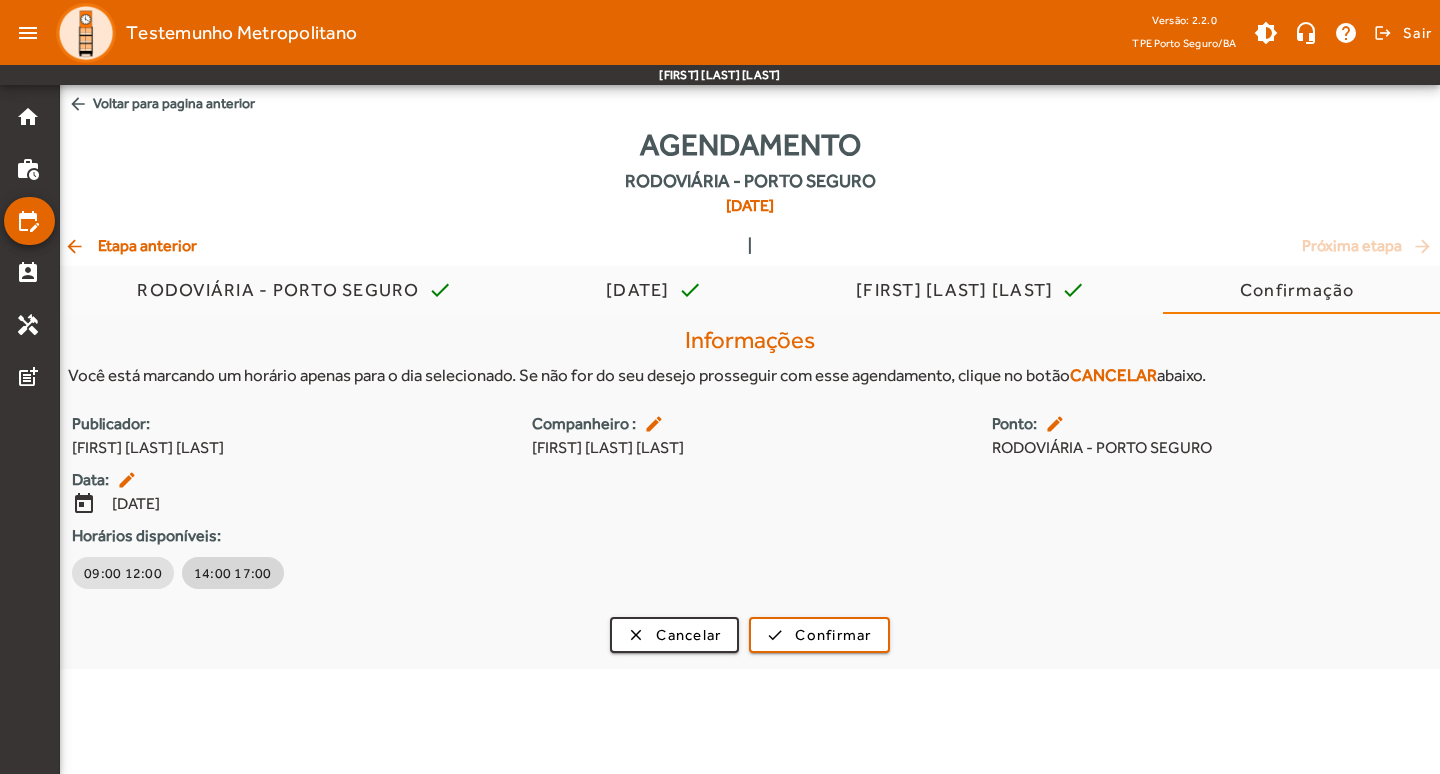 click on "14:00 17:00" at bounding box center [233, 573] 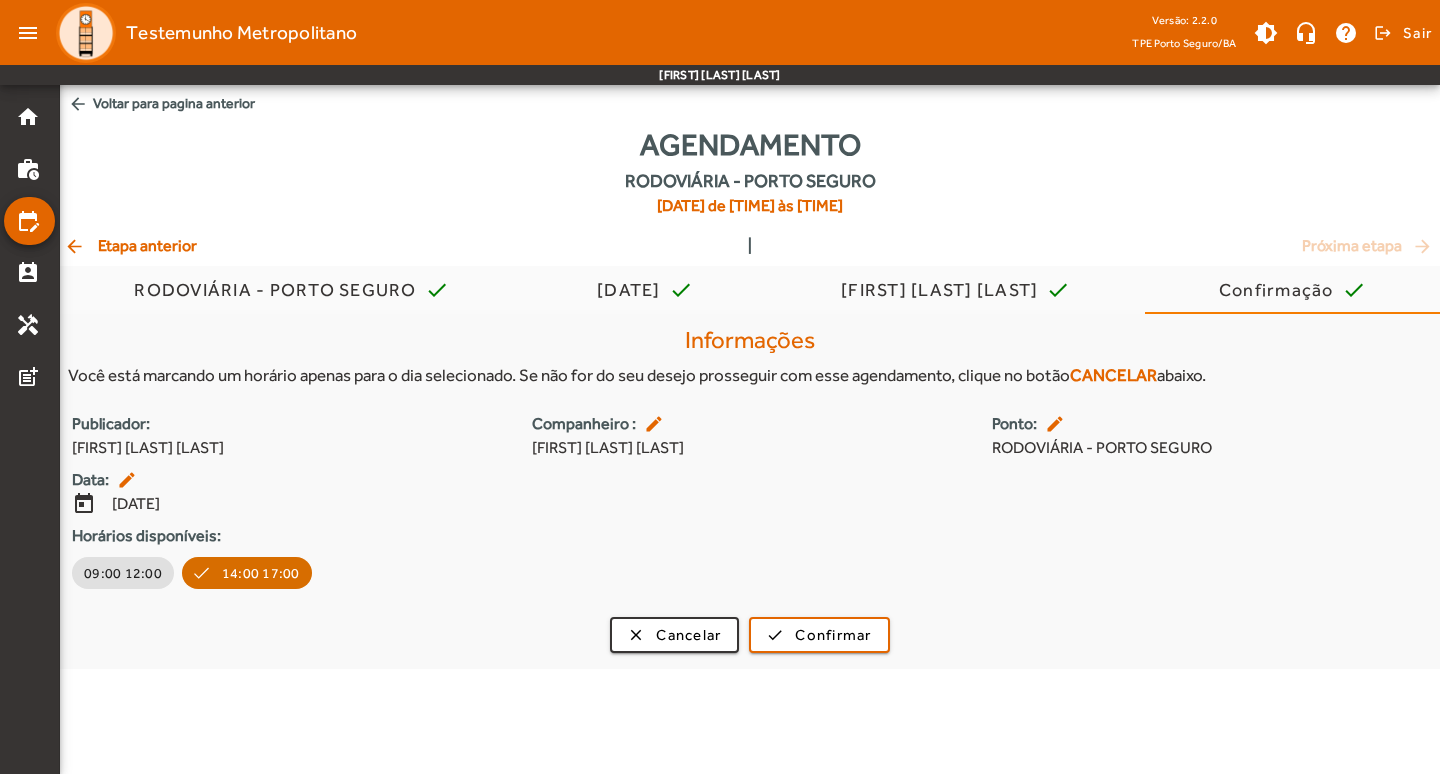 click on "09:00 12:00  14:00 17:00" at bounding box center [742, 573] 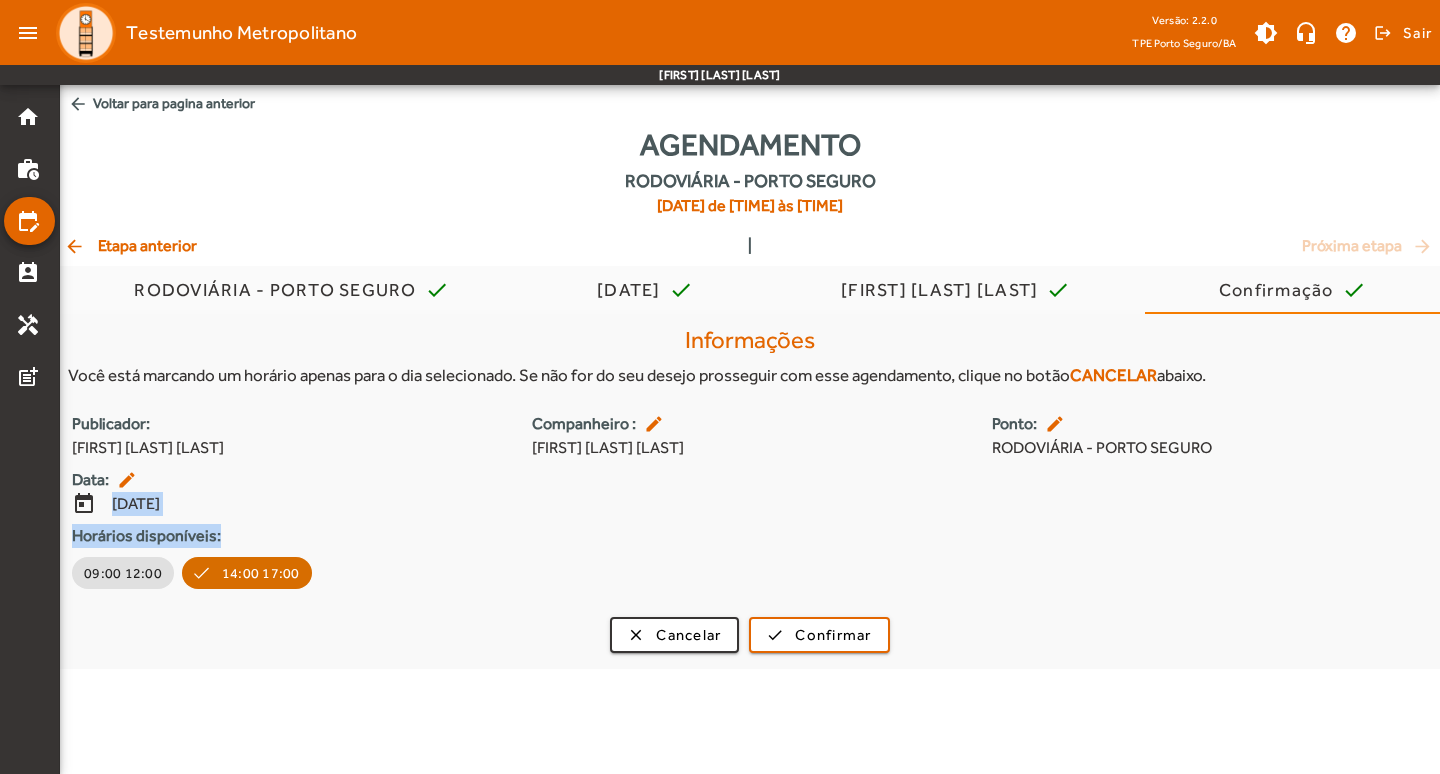 drag, startPoint x: 517, startPoint y: 414, endPoint x: 737, endPoint y: 500, distance: 236.21178 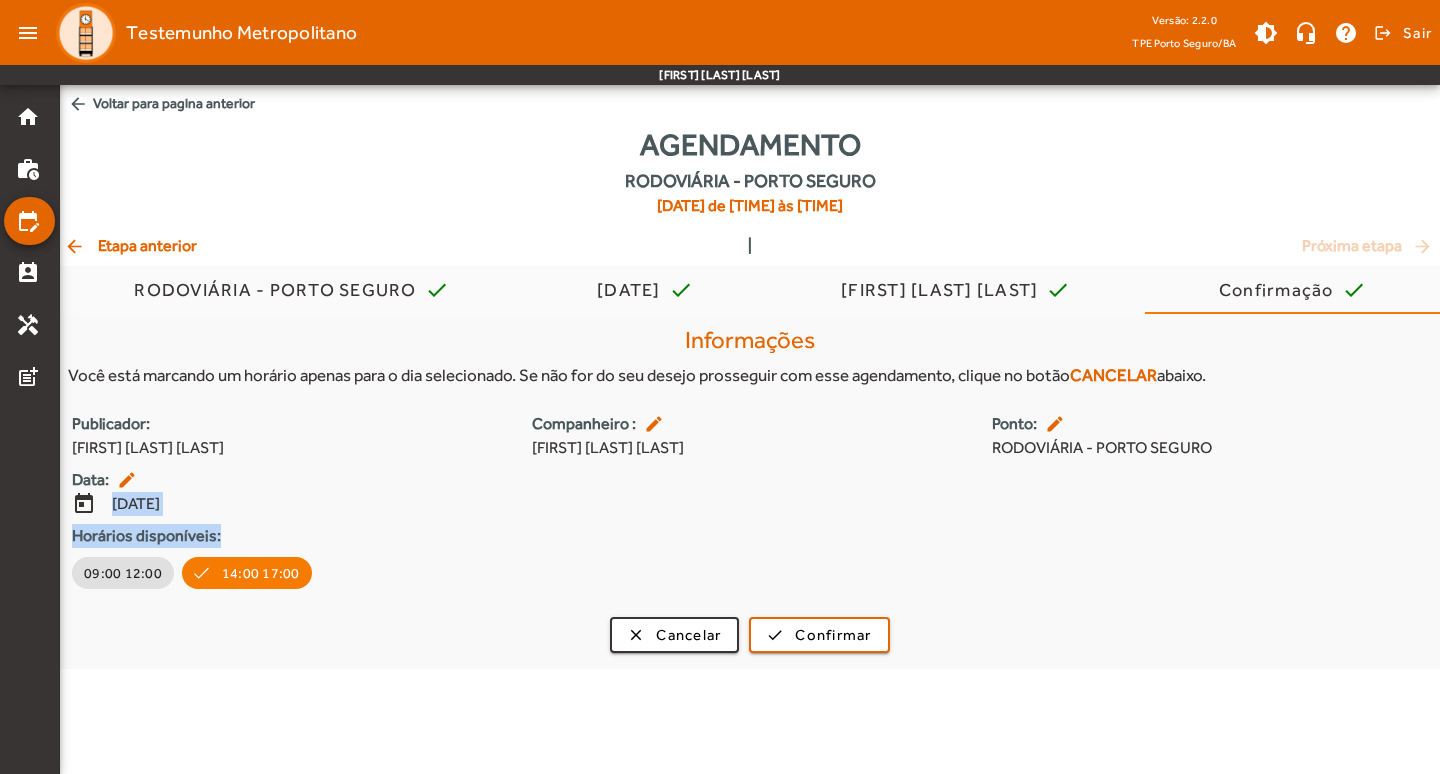 click on "Publicador: [FIRST] [LAST] [LAST] Companheiro : edit  [FIRST] [LAST] [LAST] Ponto: edit  RODOVIÁRIA - PORTO SEGURO  Data: edit today [DATE] Horários disponíveis:  [TIME] [TIME]  [TIME] [TIME]" at bounding box center (750, 502) 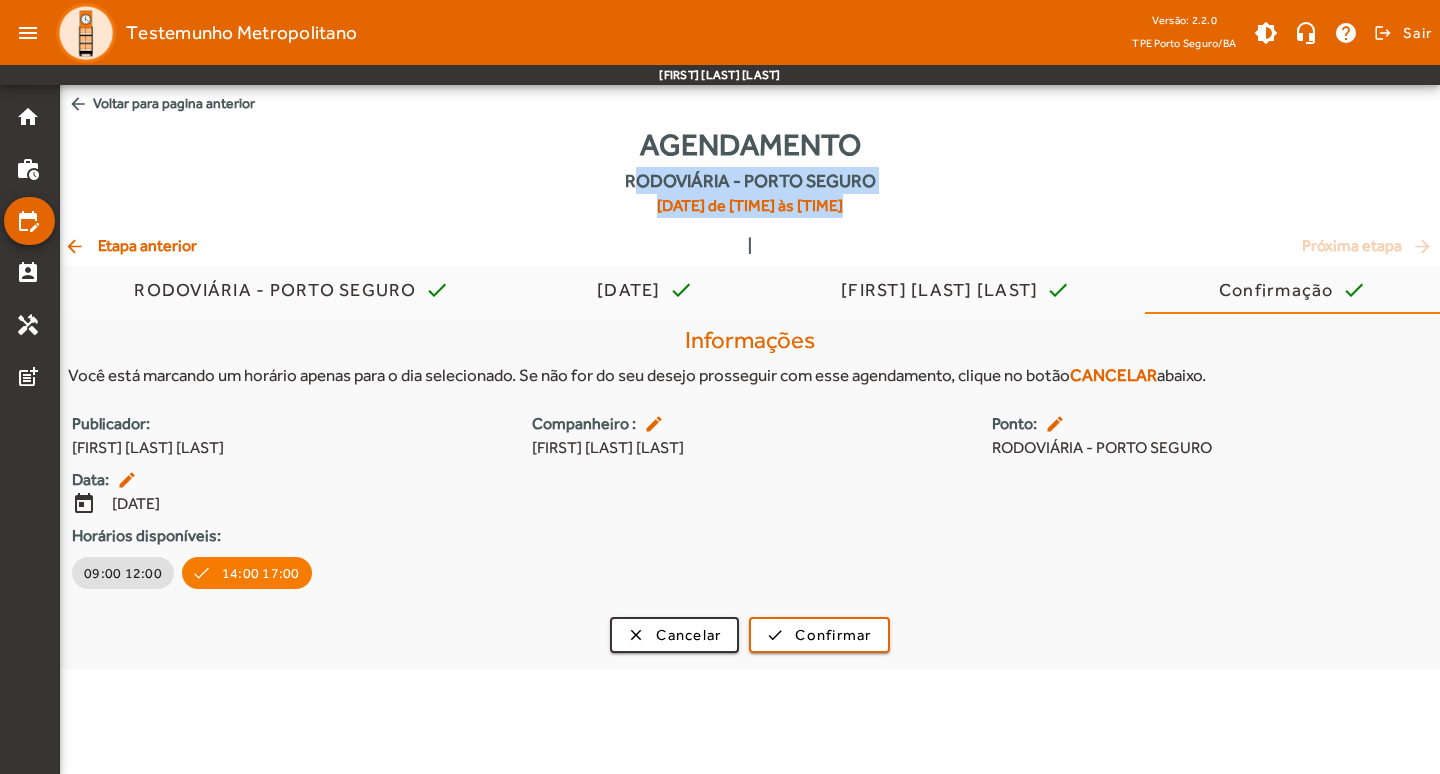 drag, startPoint x: 872, startPoint y: 502, endPoint x: 244, endPoint y: 161, distance: 714.6083 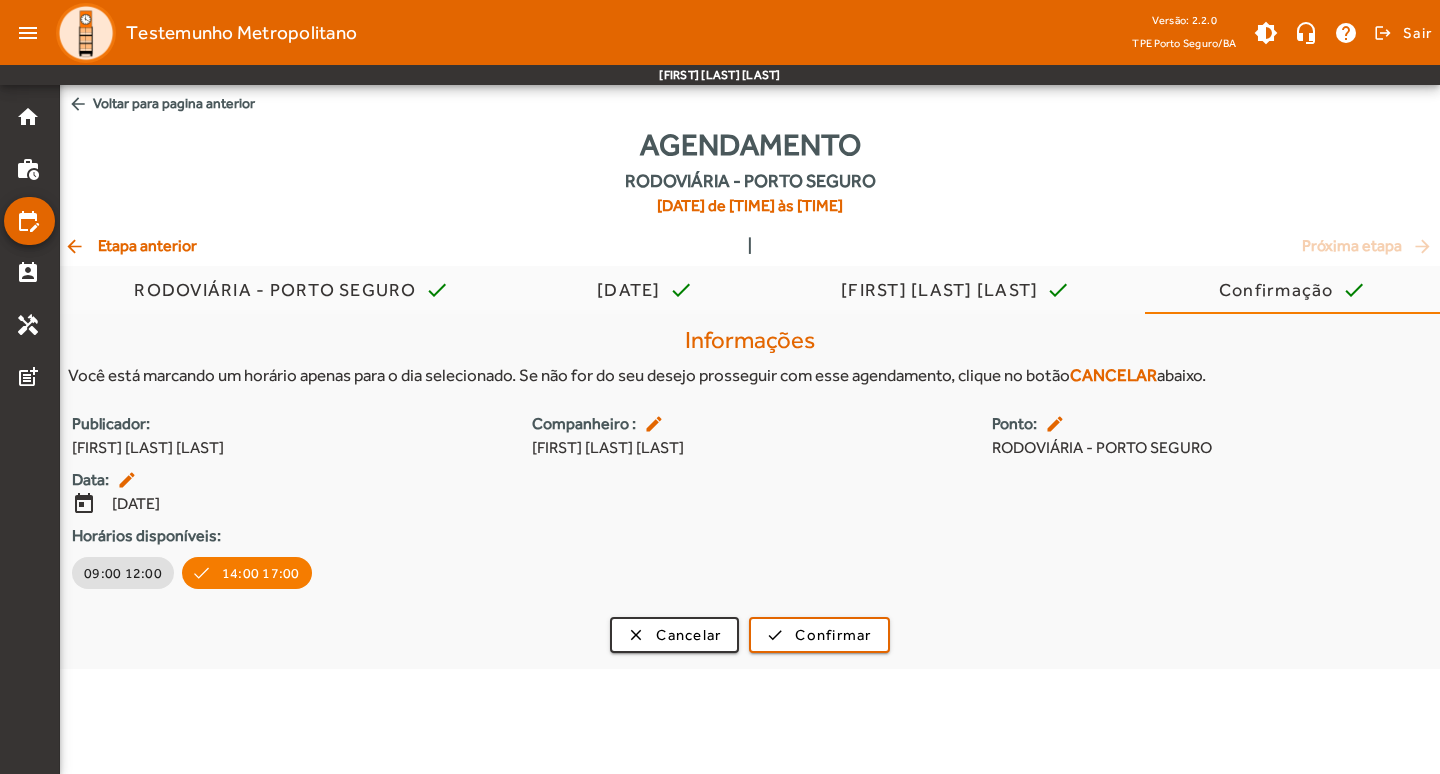 click on "Agendamento   RODOVIÁRIA - PORTO SEGURO    [DATE] de [TIME] às [TIME]" 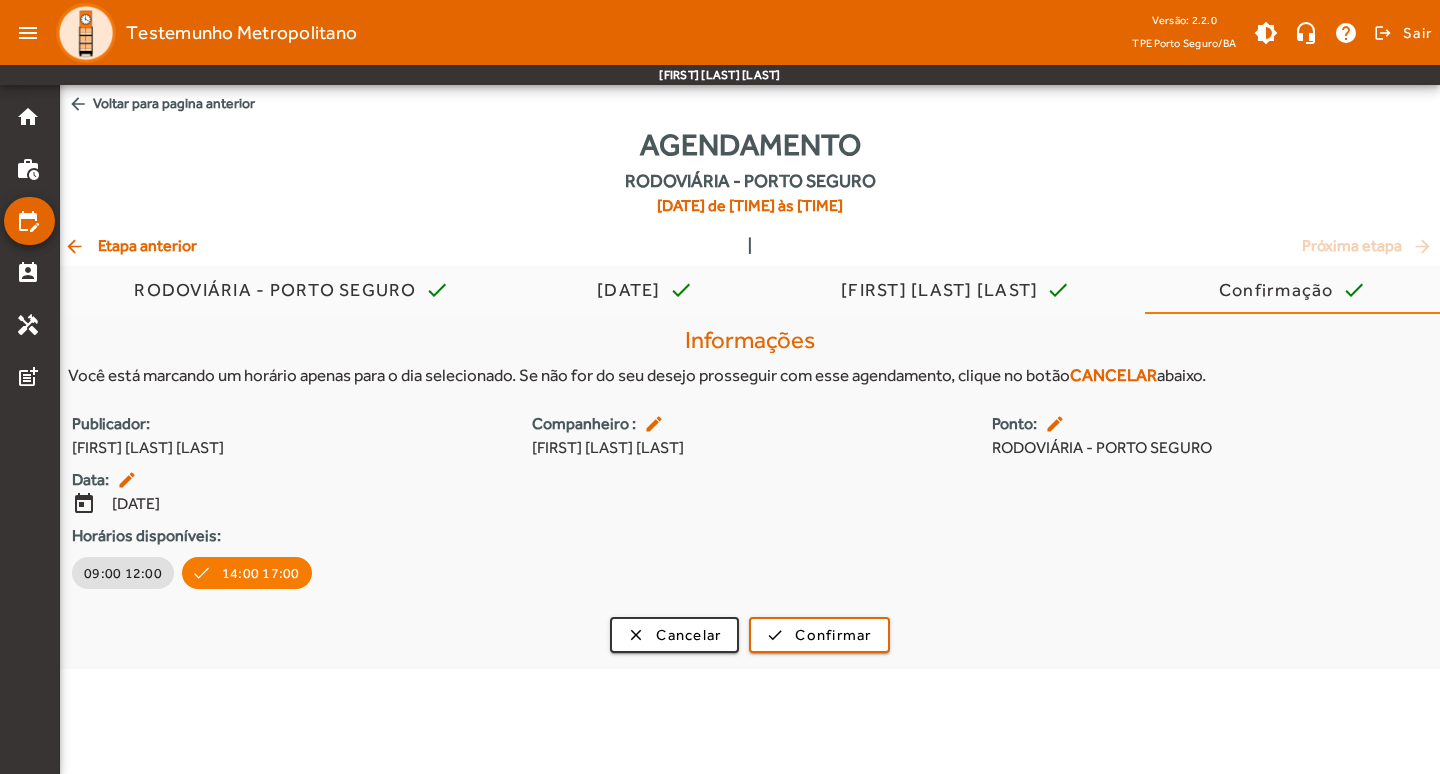 drag, startPoint x: 440, startPoint y: 196, endPoint x: 1043, endPoint y: 590, distance: 720.30896 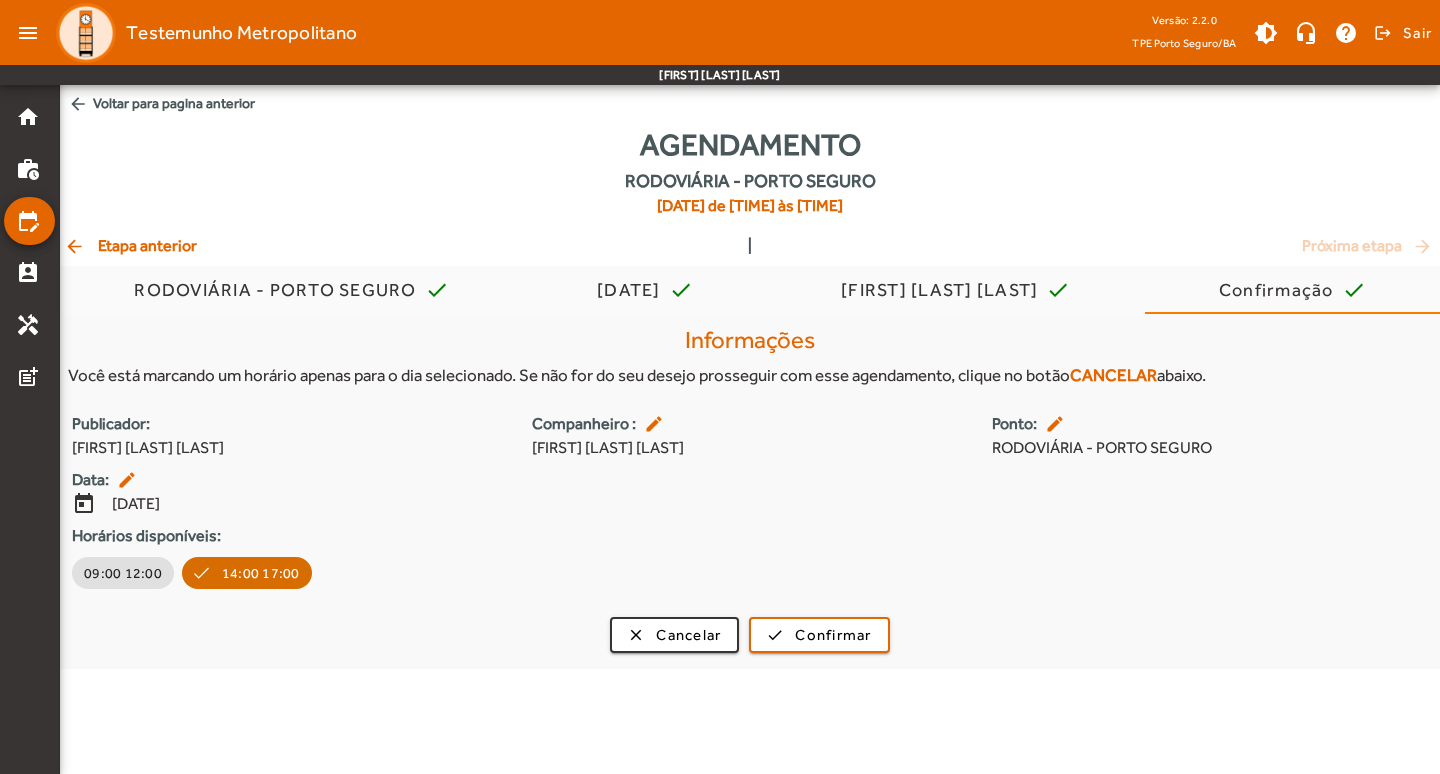 click on "09:00 12:00  14:00 17:00" at bounding box center (742, 573) 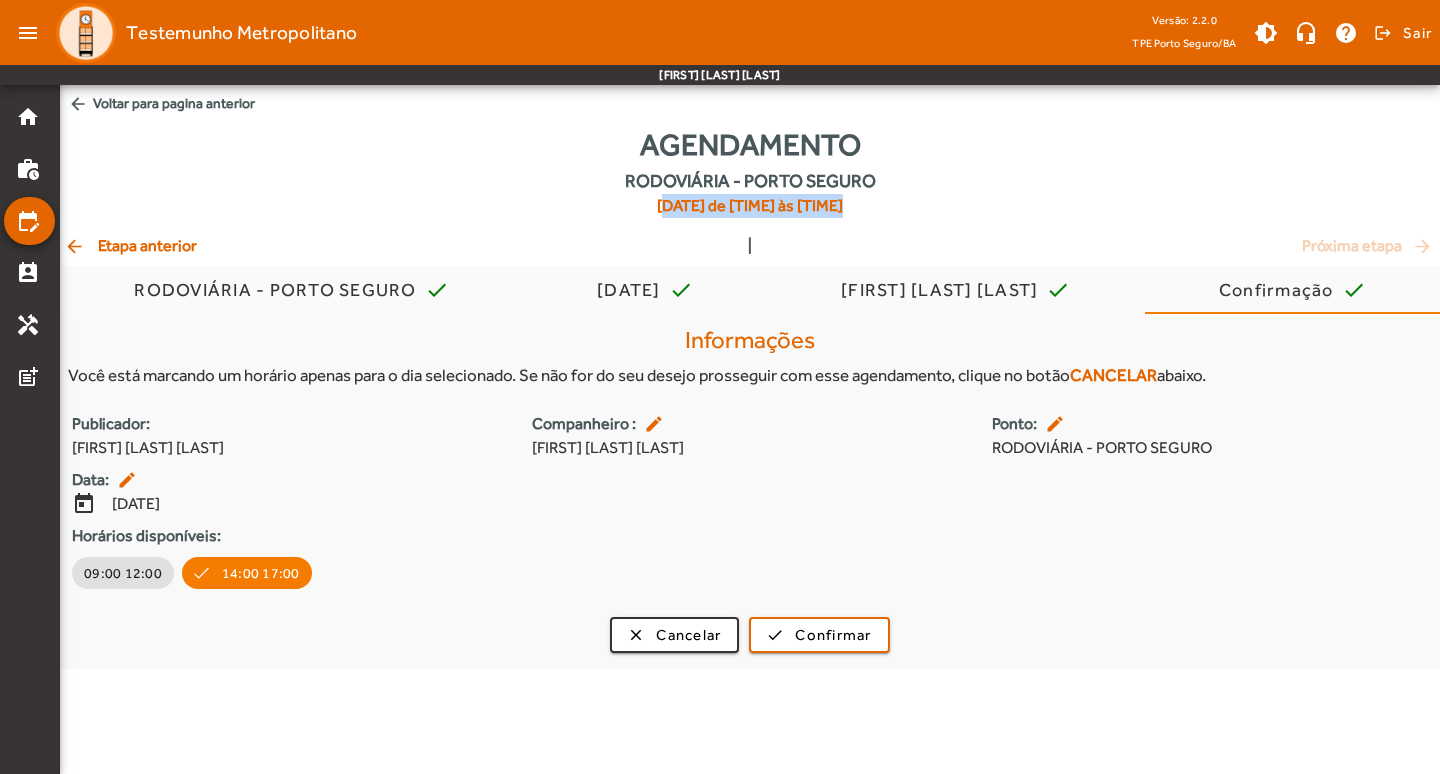 drag, startPoint x: 1122, startPoint y: 631, endPoint x: 370, endPoint y: 179, distance: 877.387 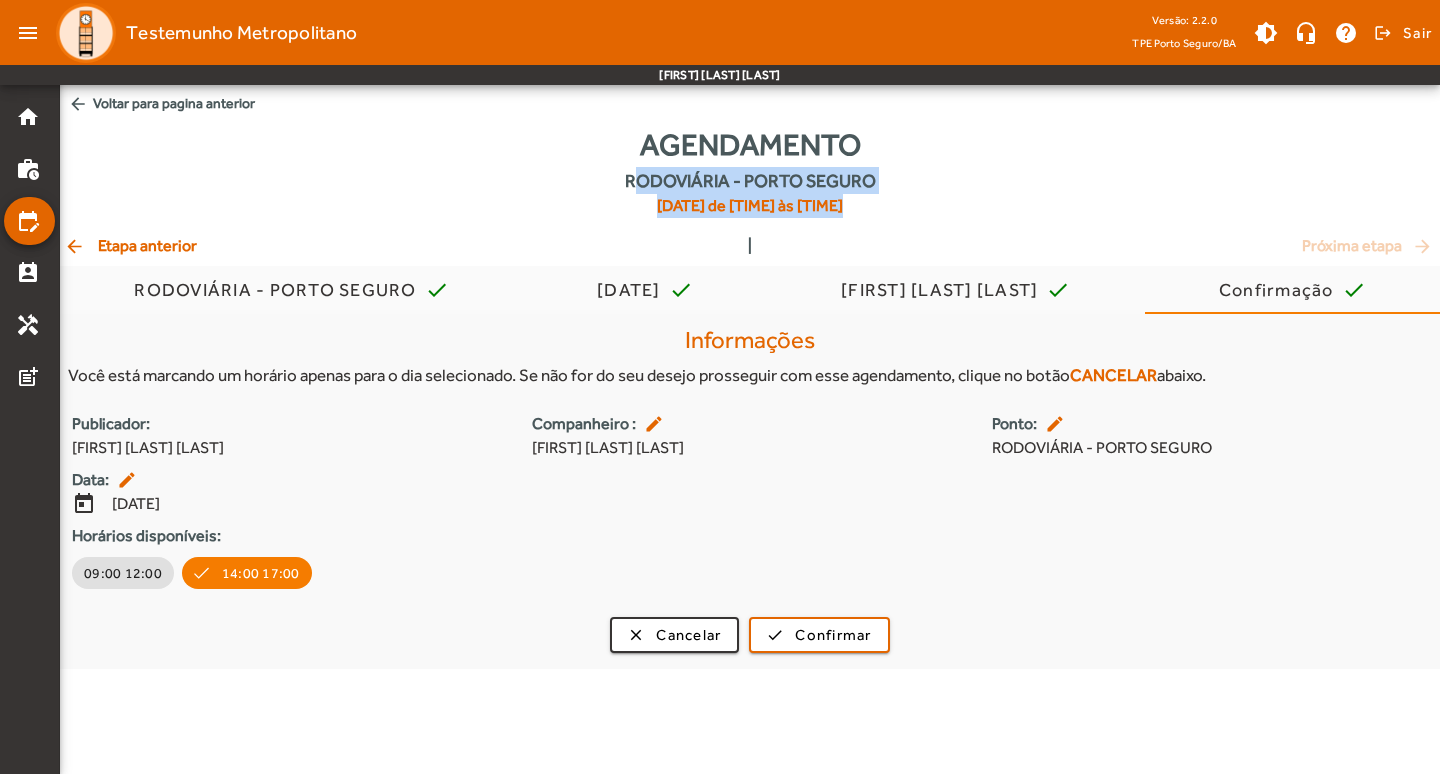 click on "Agendamento   RODOVIÁRIA - PORTO SEGURO    [DATE] de [TIME] às [TIME]" 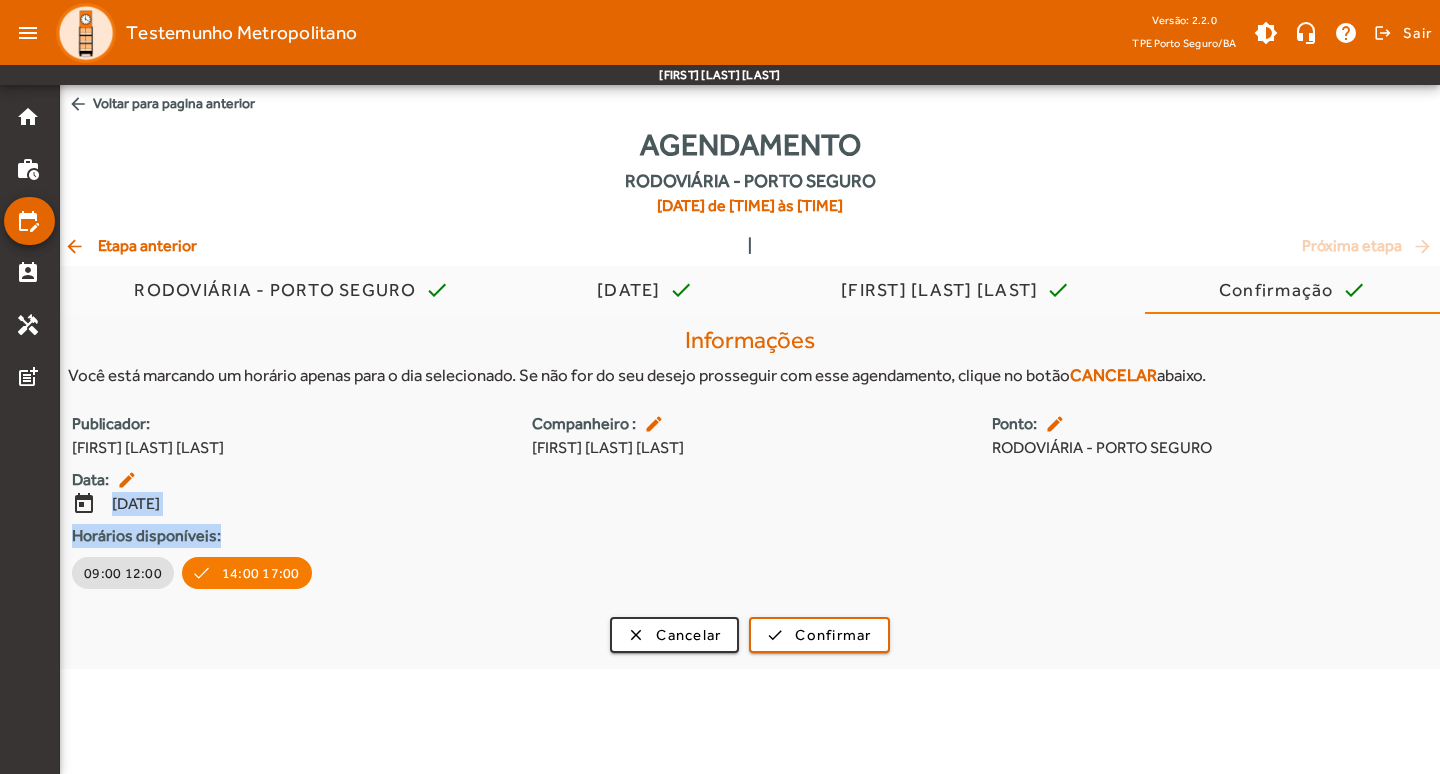 drag, startPoint x: 405, startPoint y: 325, endPoint x: 442, endPoint y: 544, distance: 222.10358 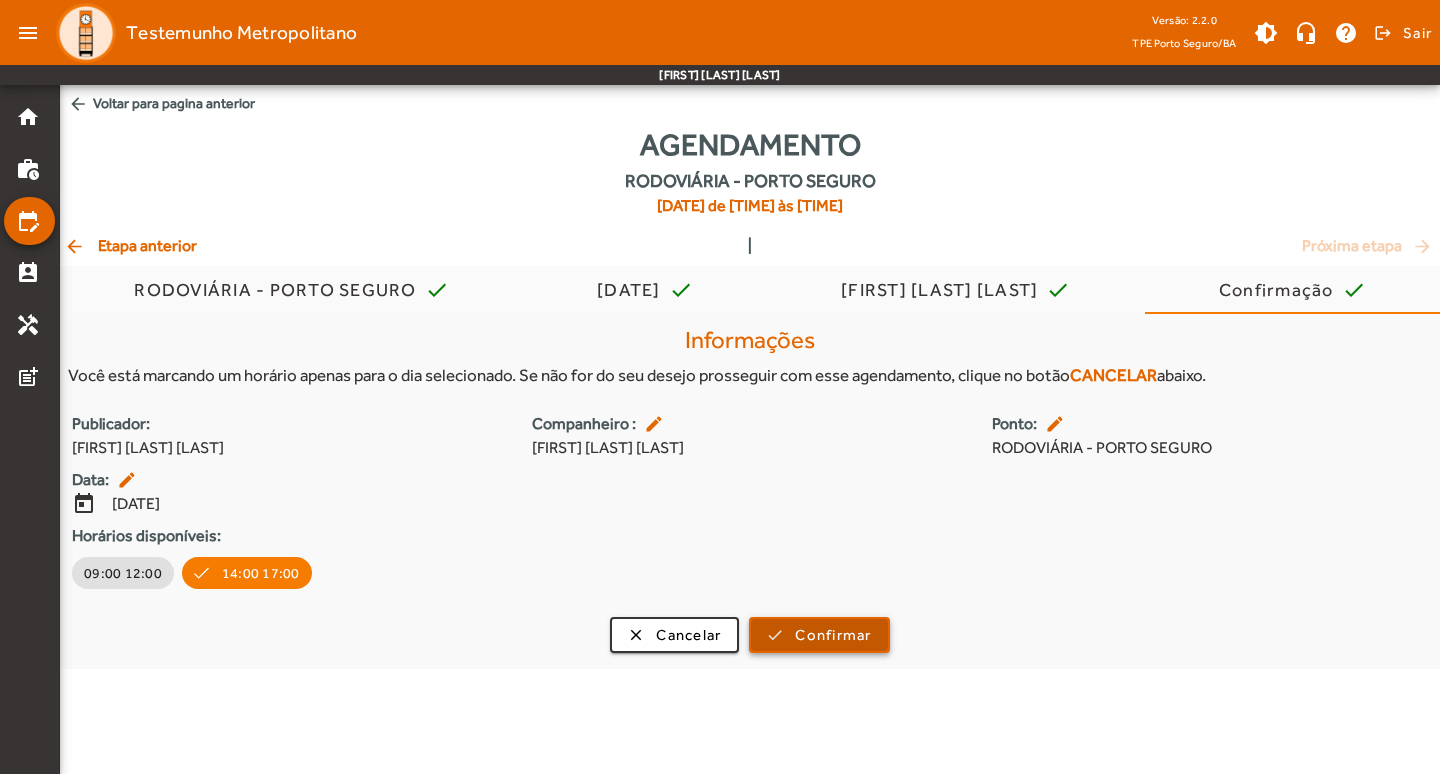 click on "Confirmar" at bounding box center [833, 635] 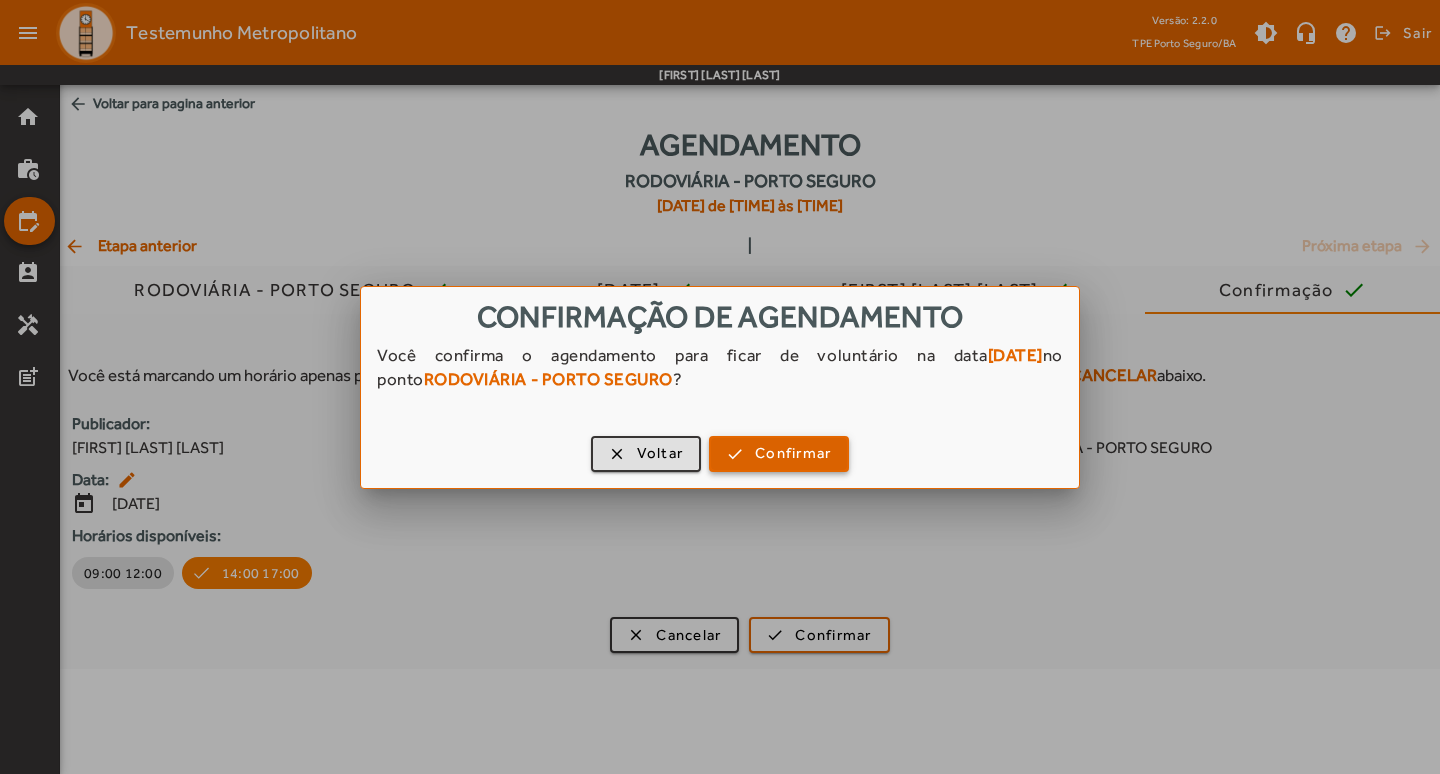 click at bounding box center (779, 454) 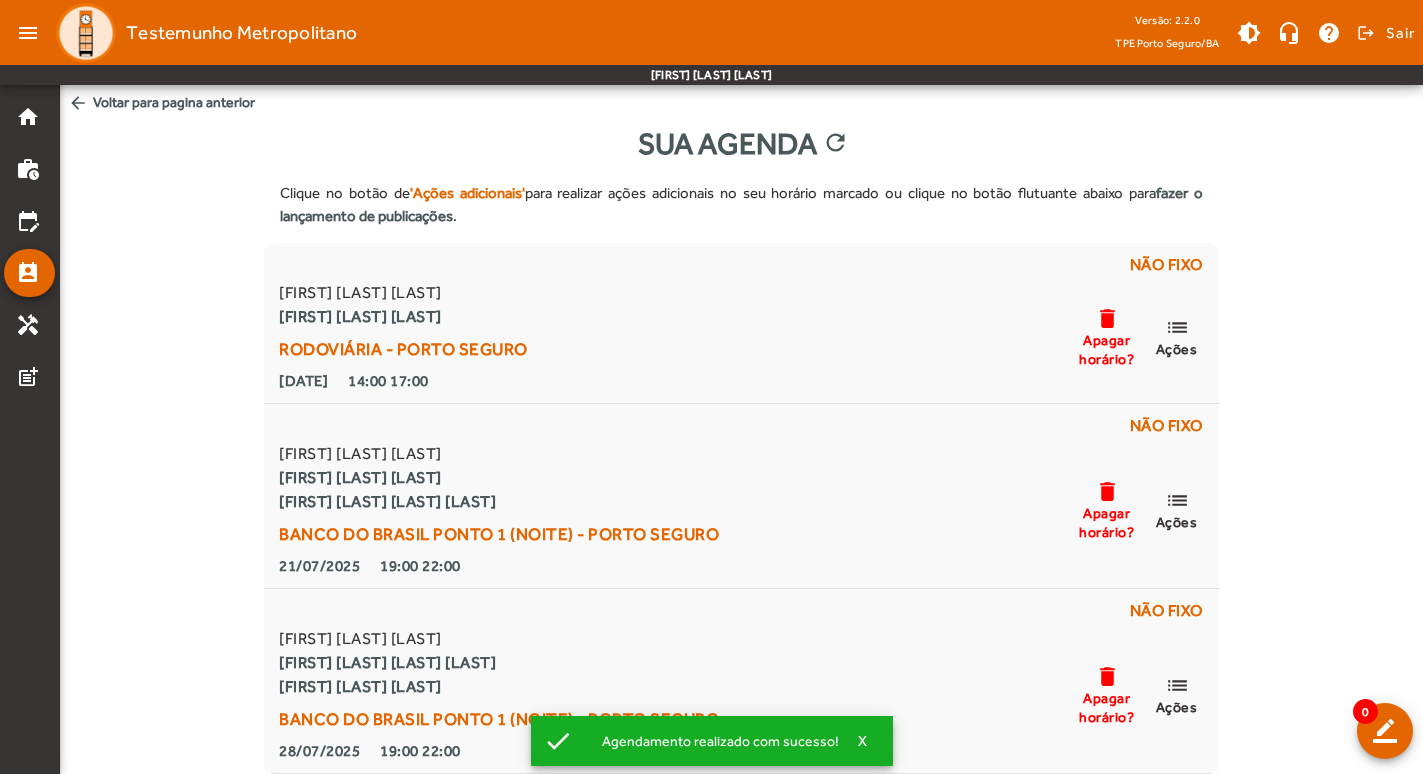 scroll, scrollTop: 0, scrollLeft: 0, axis: both 